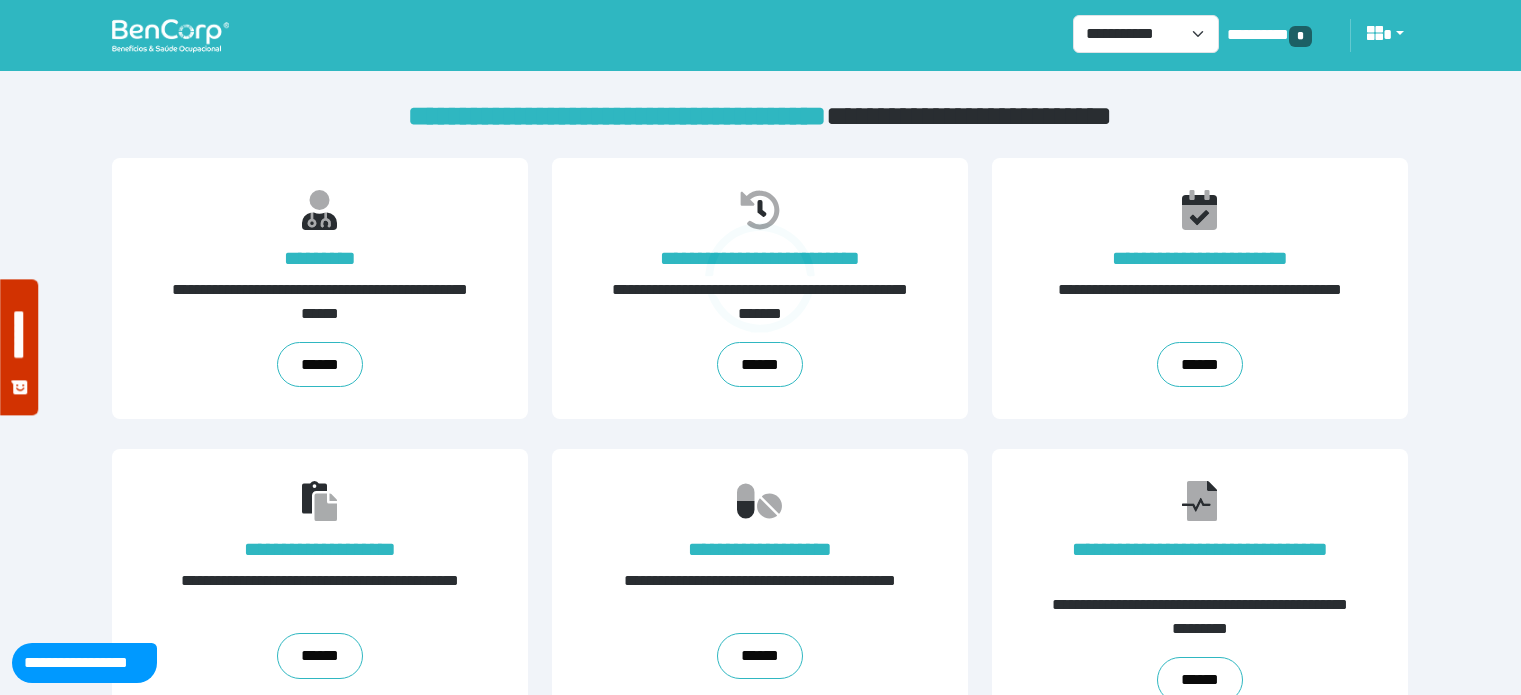 scroll, scrollTop: 0, scrollLeft: 0, axis: both 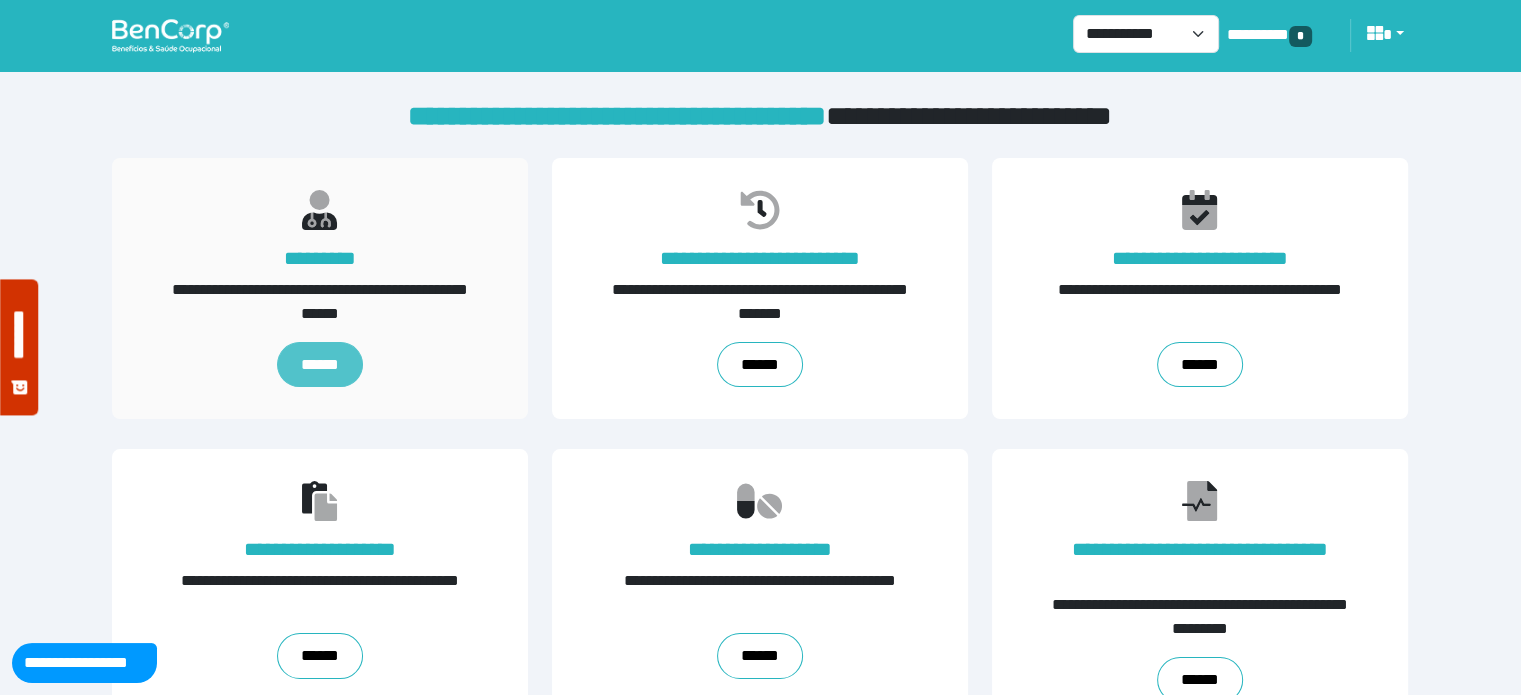 click on "******" at bounding box center (320, 365) 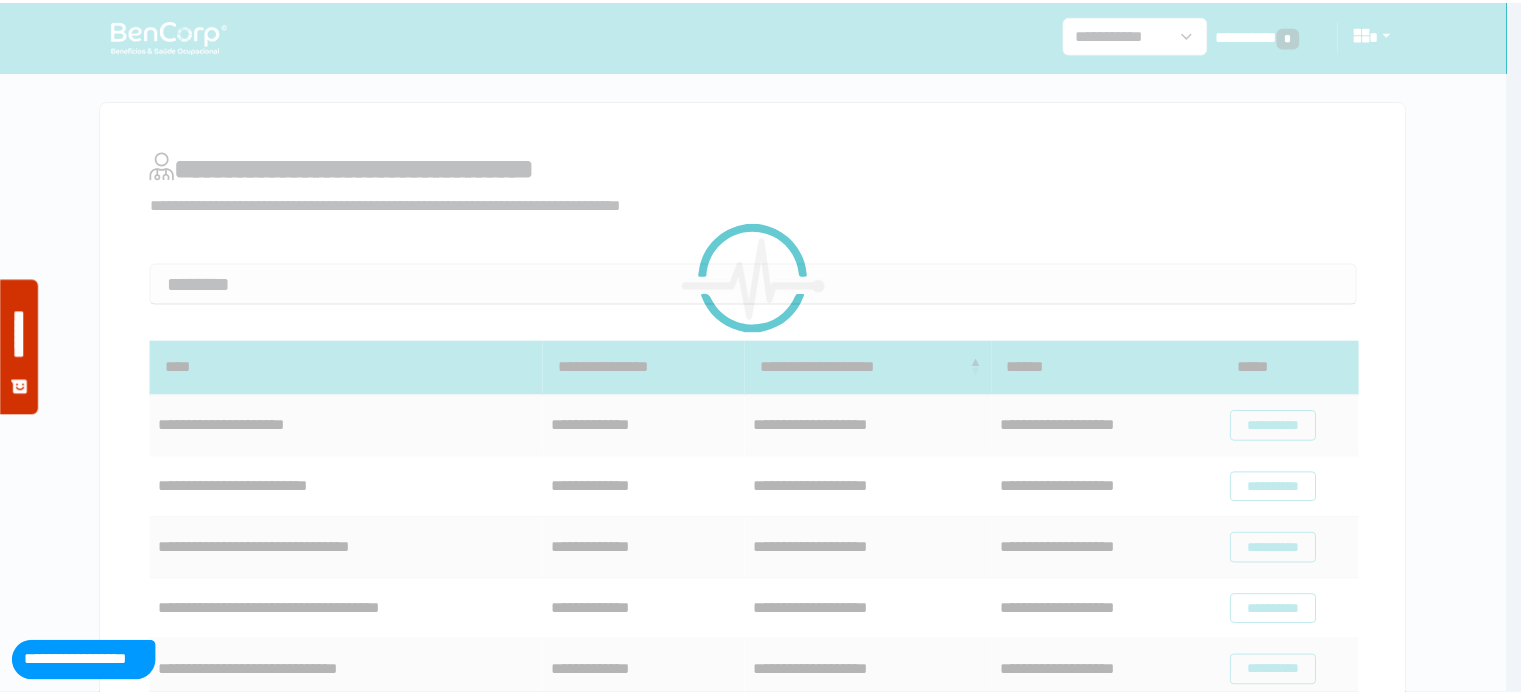 scroll, scrollTop: 0, scrollLeft: 0, axis: both 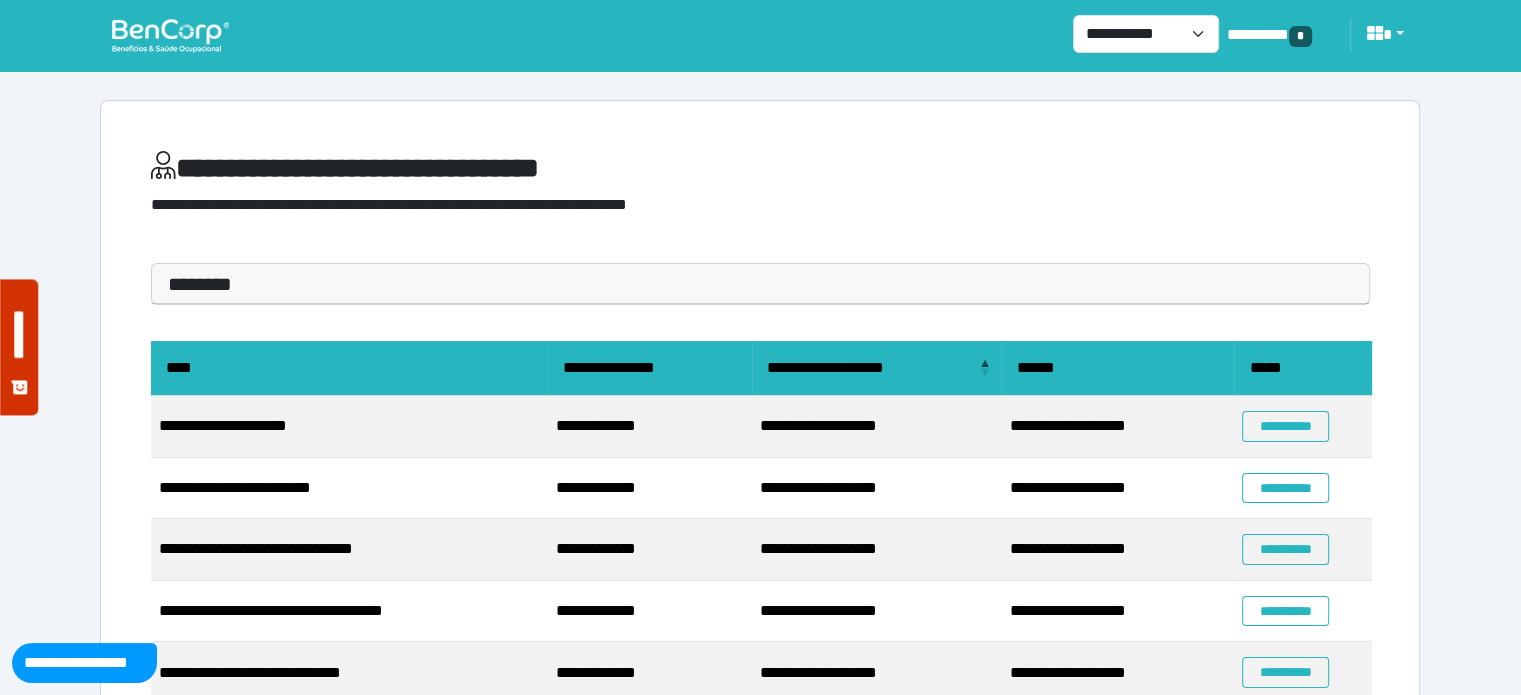 click on "********" at bounding box center (760, 284) 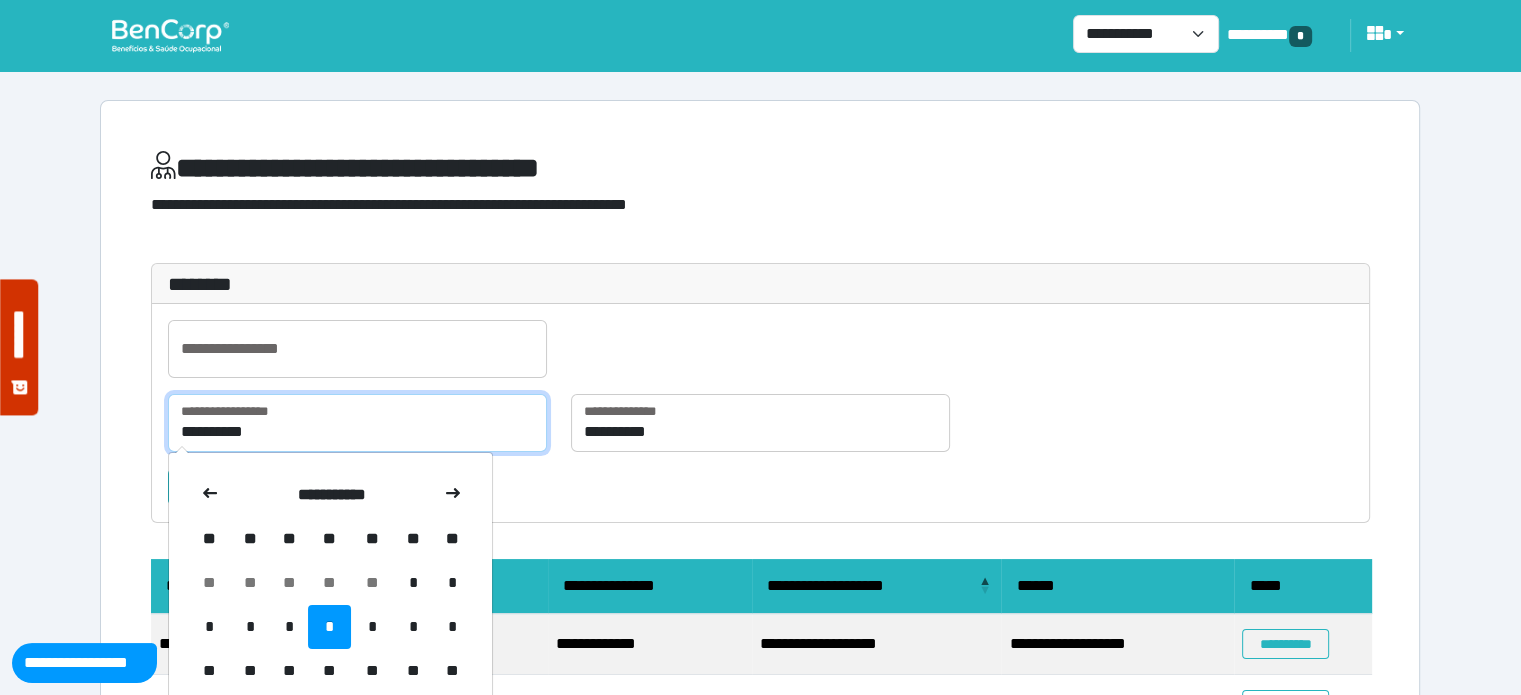 click on "**********" at bounding box center [357, 423] 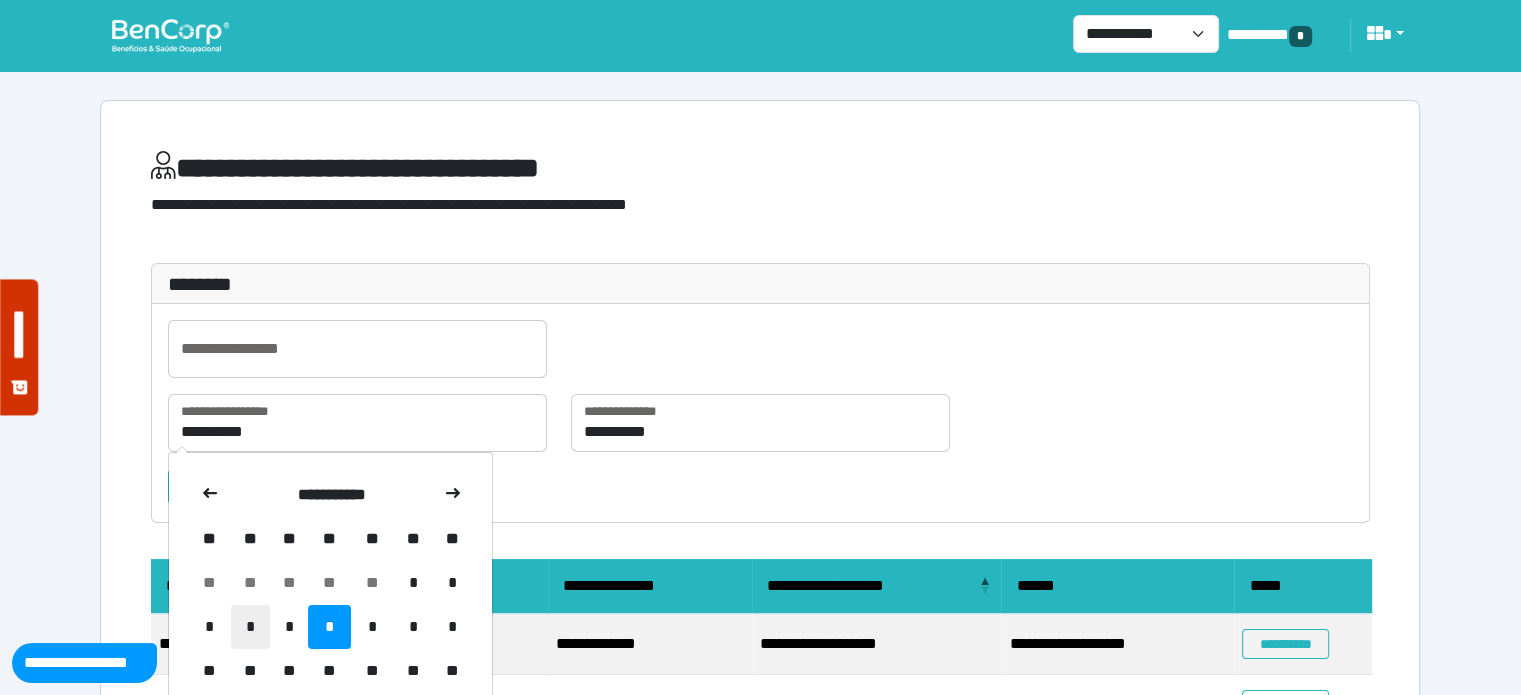 click on "*" at bounding box center (250, 627) 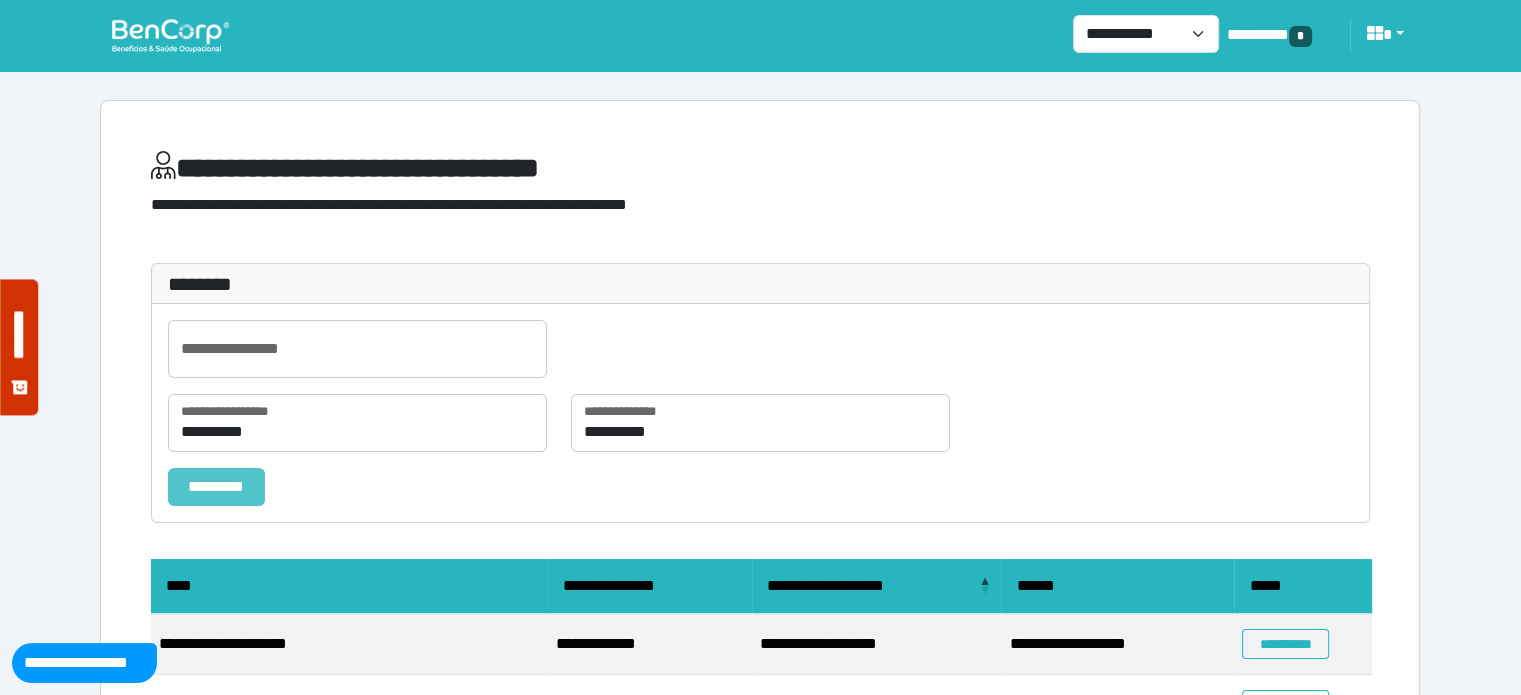 click on "*********" at bounding box center (216, 487) 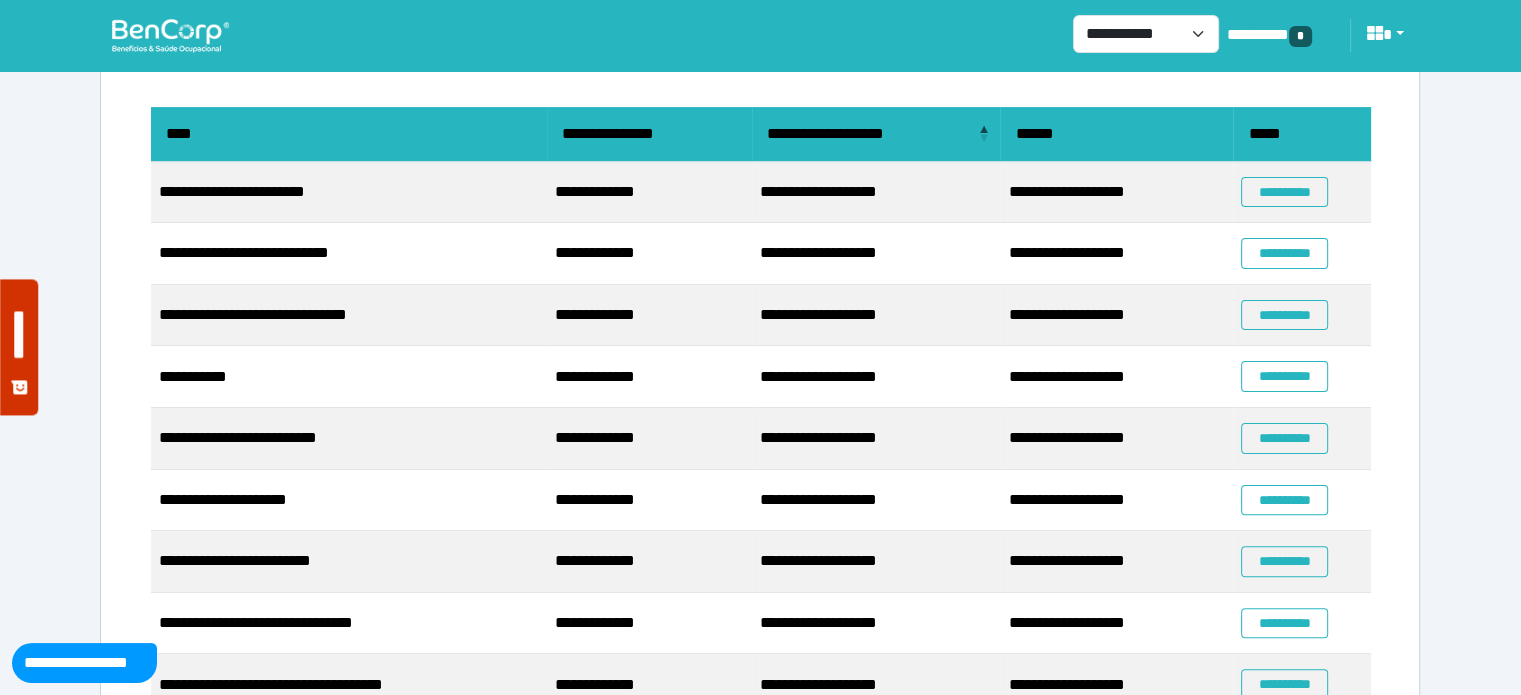 scroll, scrollTop: 472, scrollLeft: 0, axis: vertical 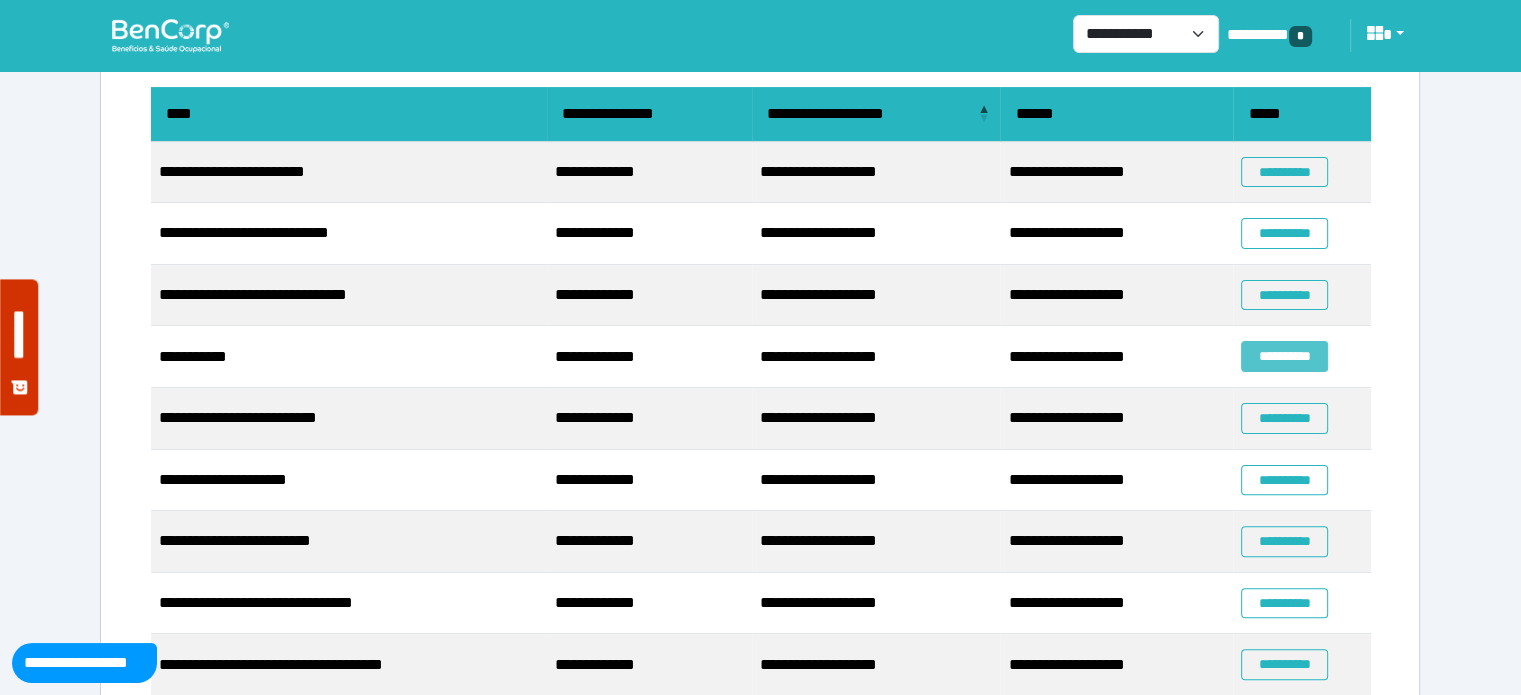 click on "**********" at bounding box center (1284, 356) 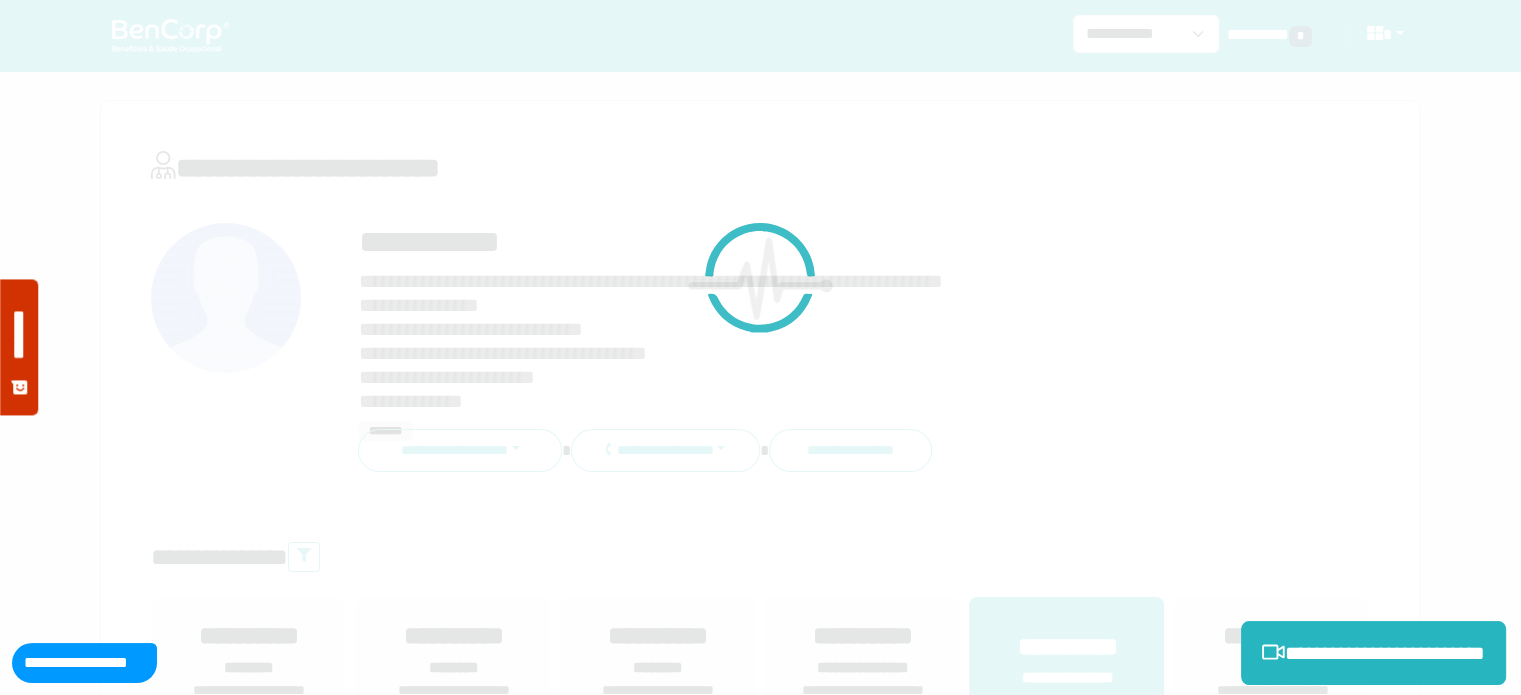 scroll, scrollTop: 0, scrollLeft: 0, axis: both 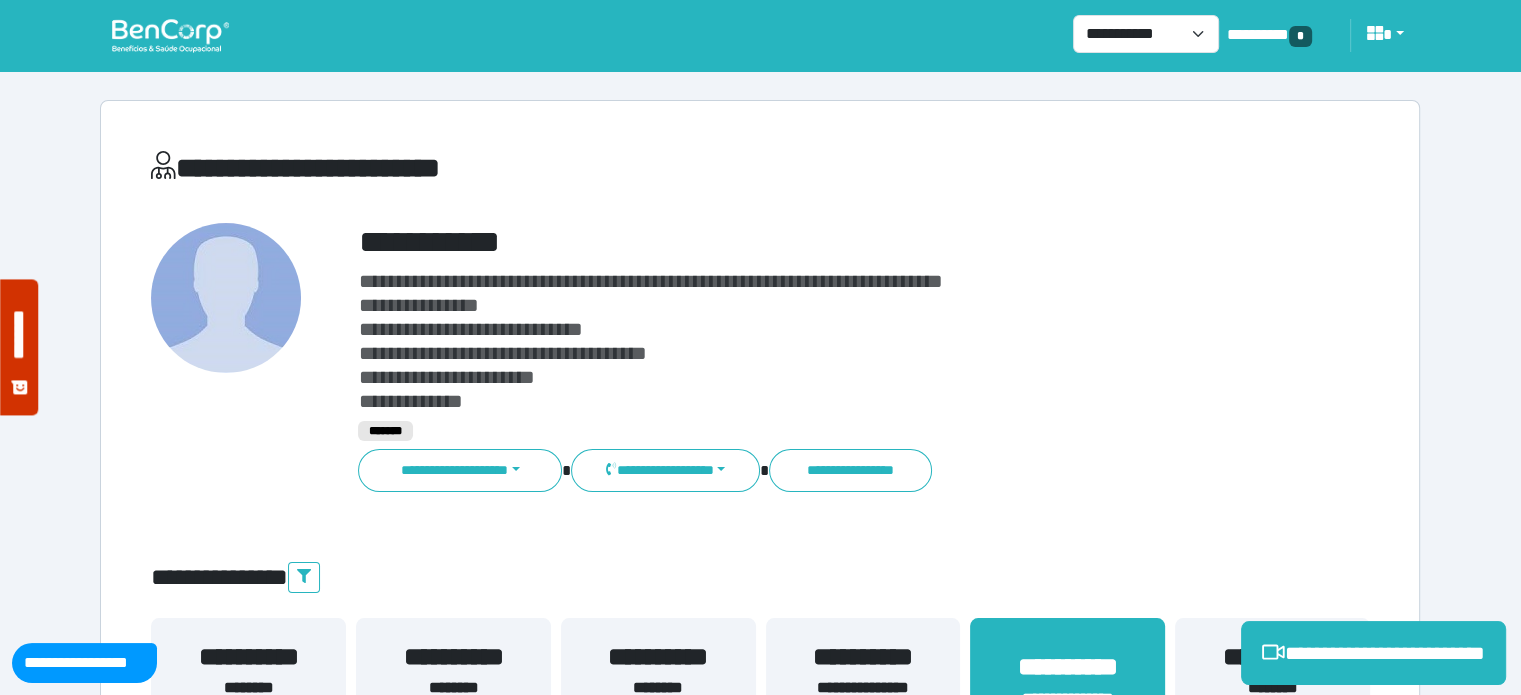 click on "**********" at bounding box center [812, 242] 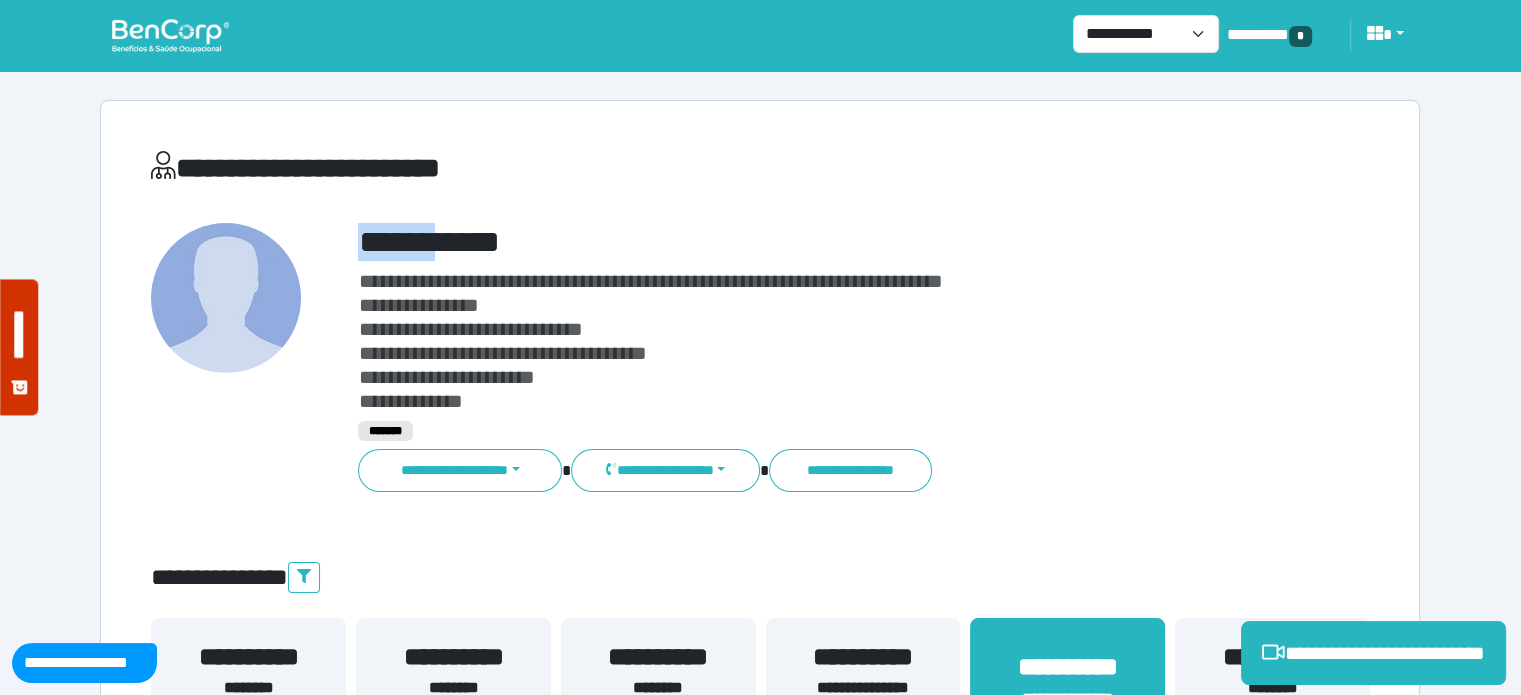 click on "**********" at bounding box center [812, 242] 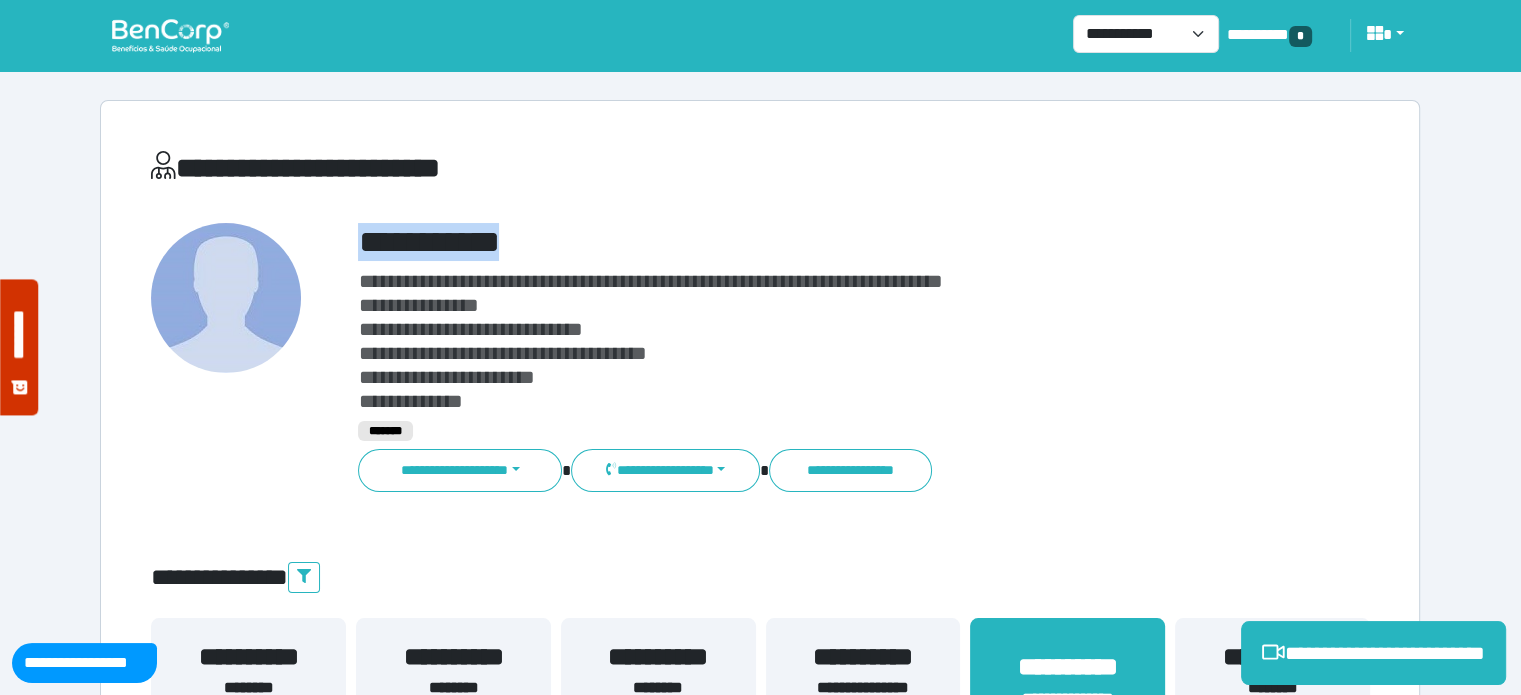 click on "**********" at bounding box center [812, 242] 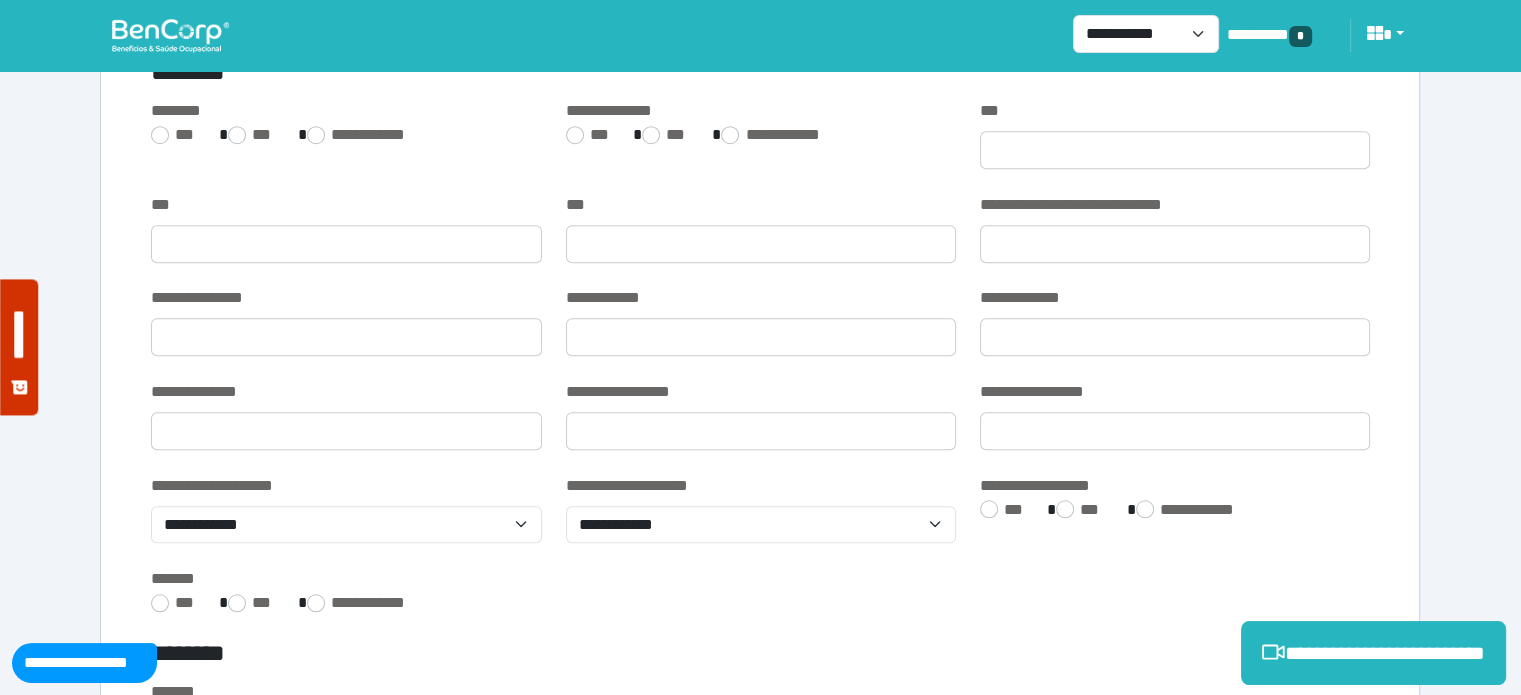 scroll, scrollTop: 1221, scrollLeft: 0, axis: vertical 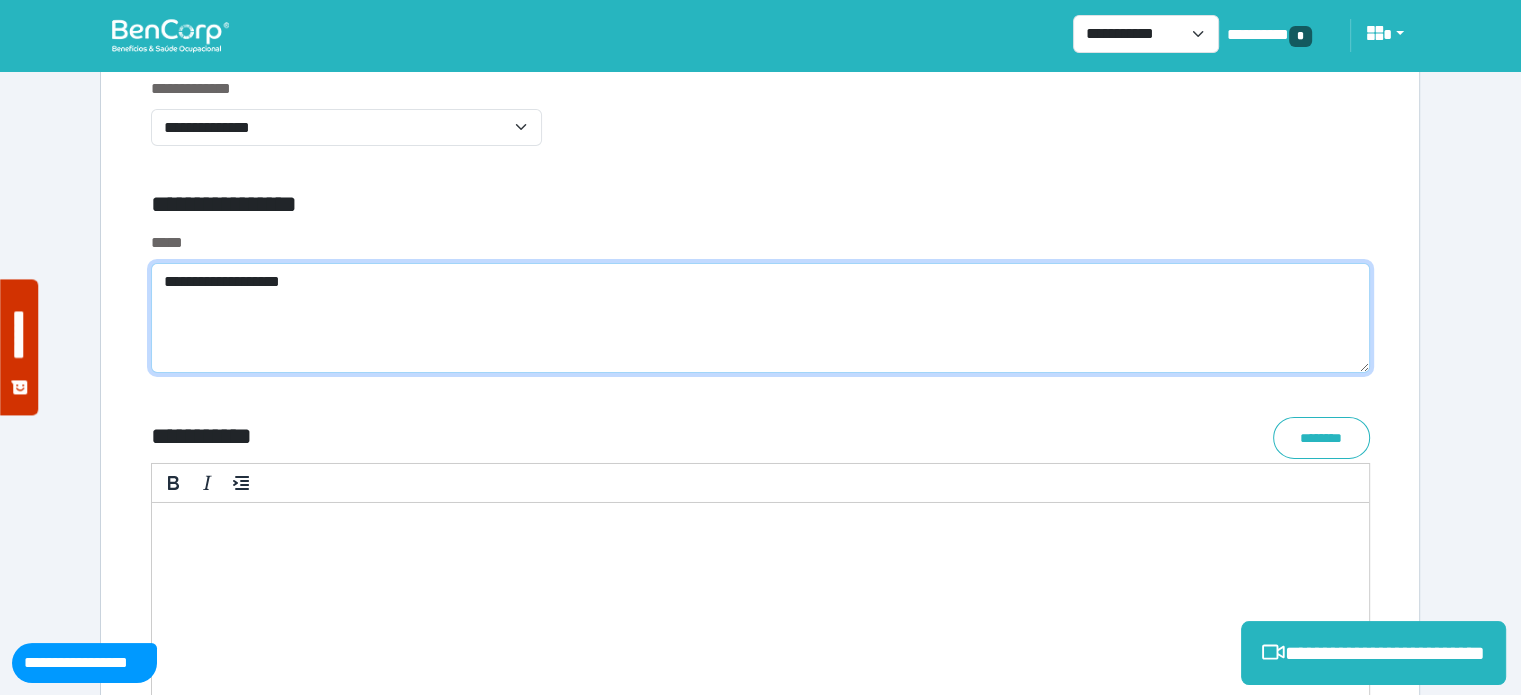 click on "**********" at bounding box center (760, 318) 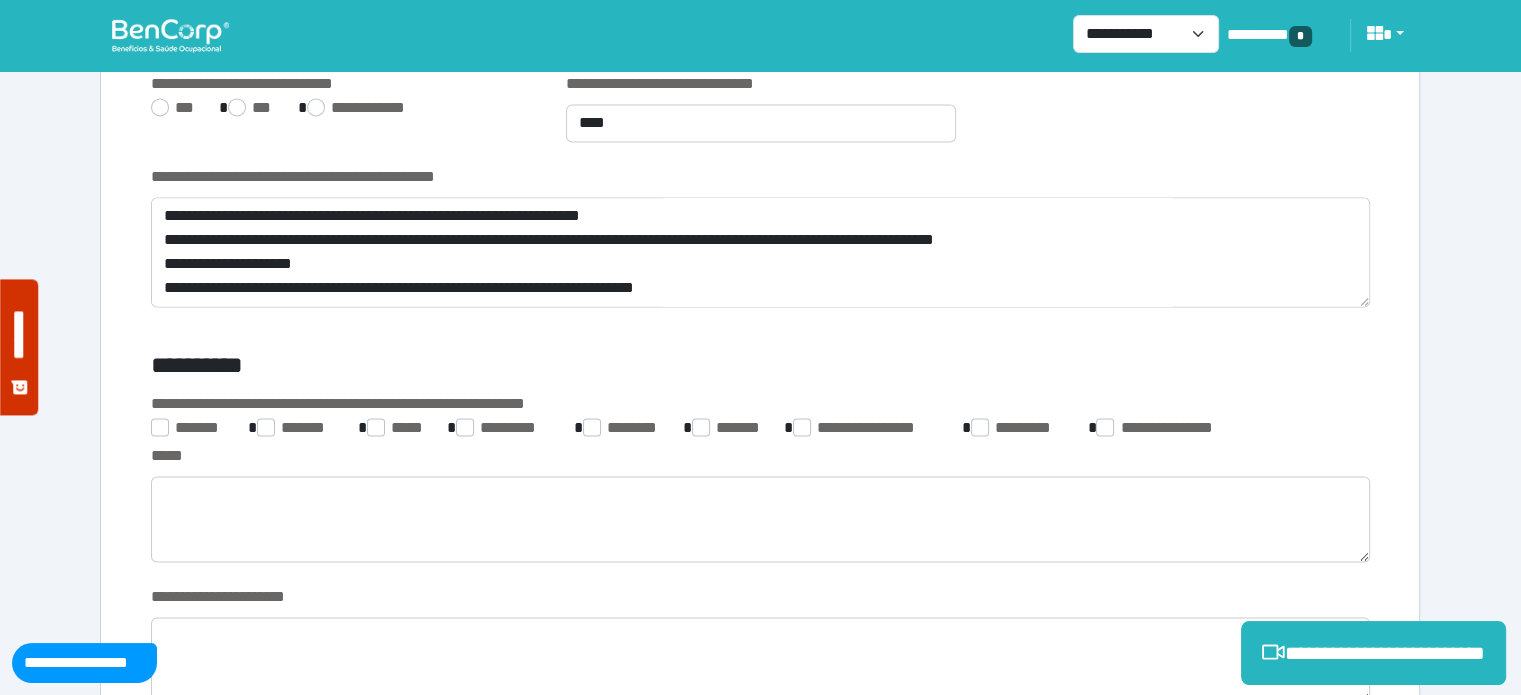 scroll, scrollTop: 3038, scrollLeft: 0, axis: vertical 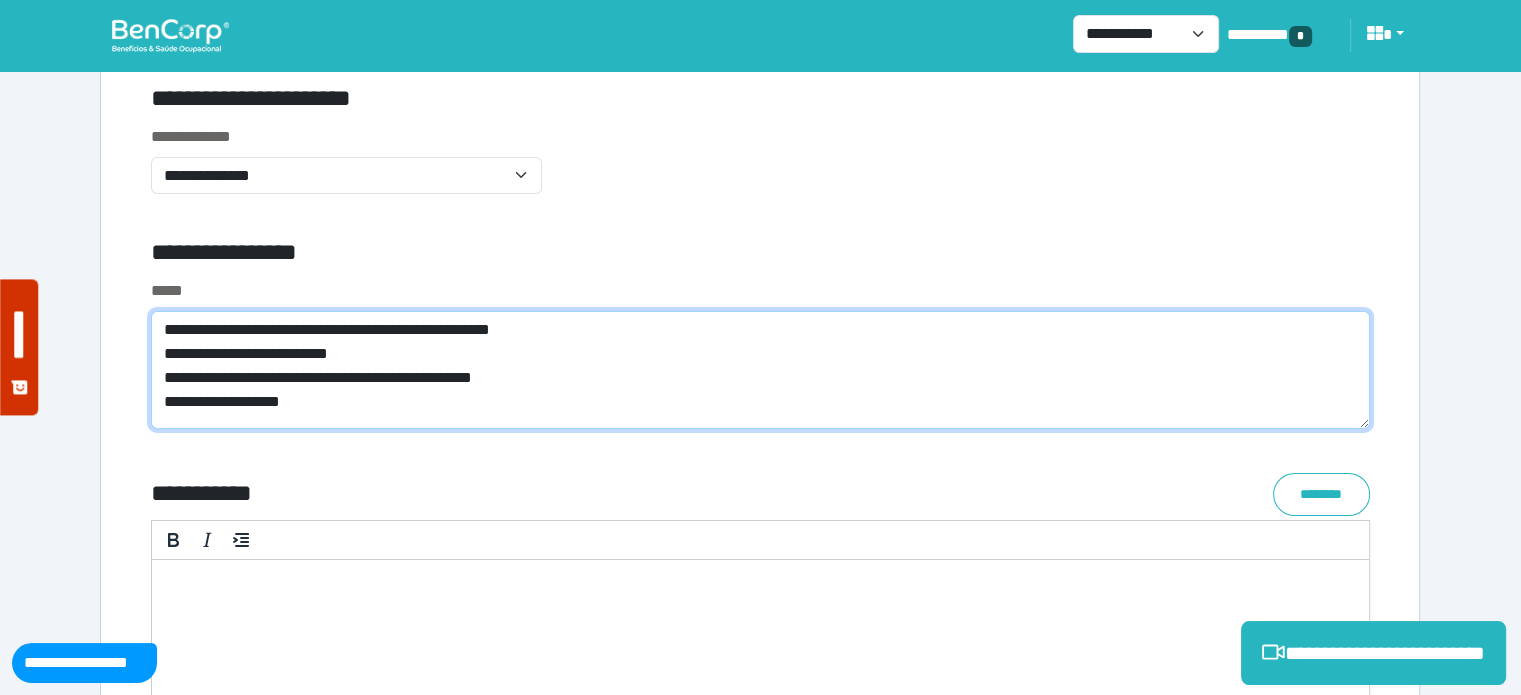 click on "**********" at bounding box center (760, 370) 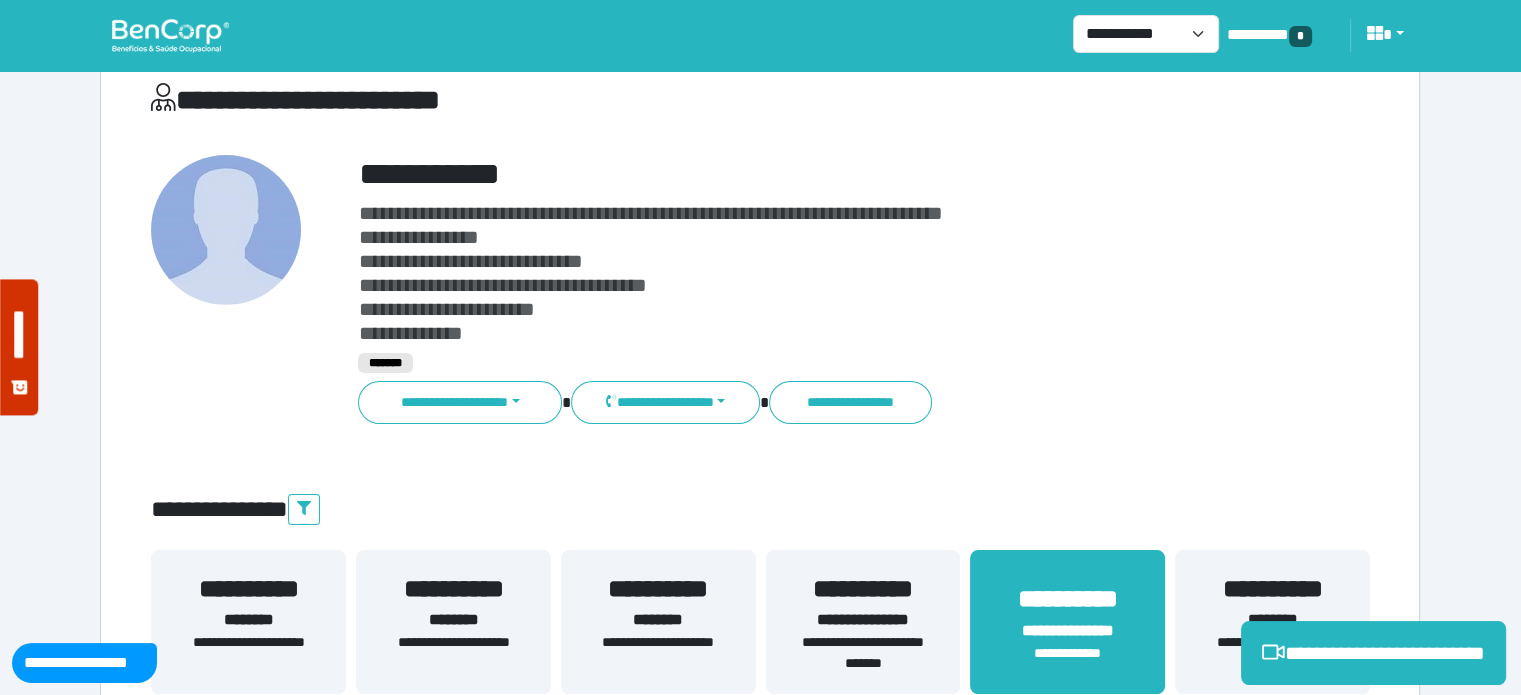 scroll, scrollTop: 0, scrollLeft: 0, axis: both 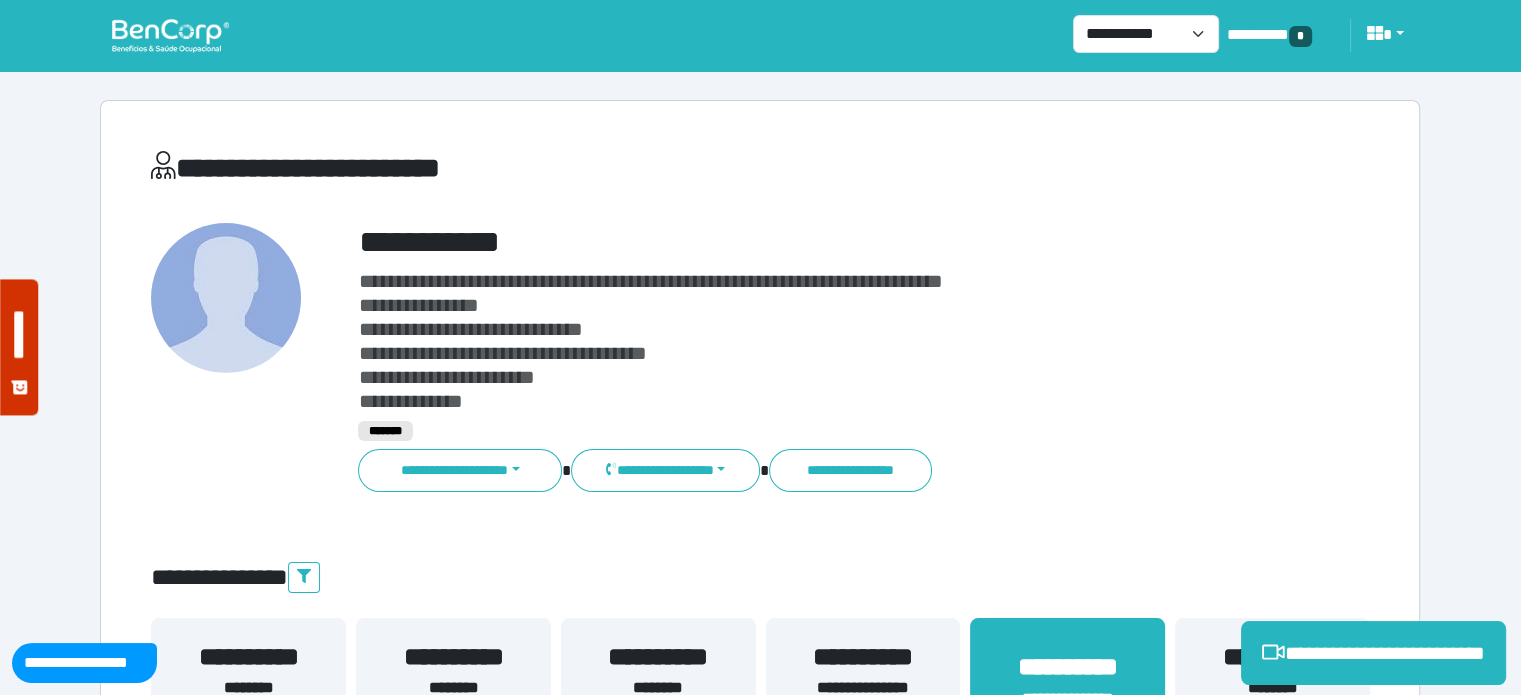 type on "**********" 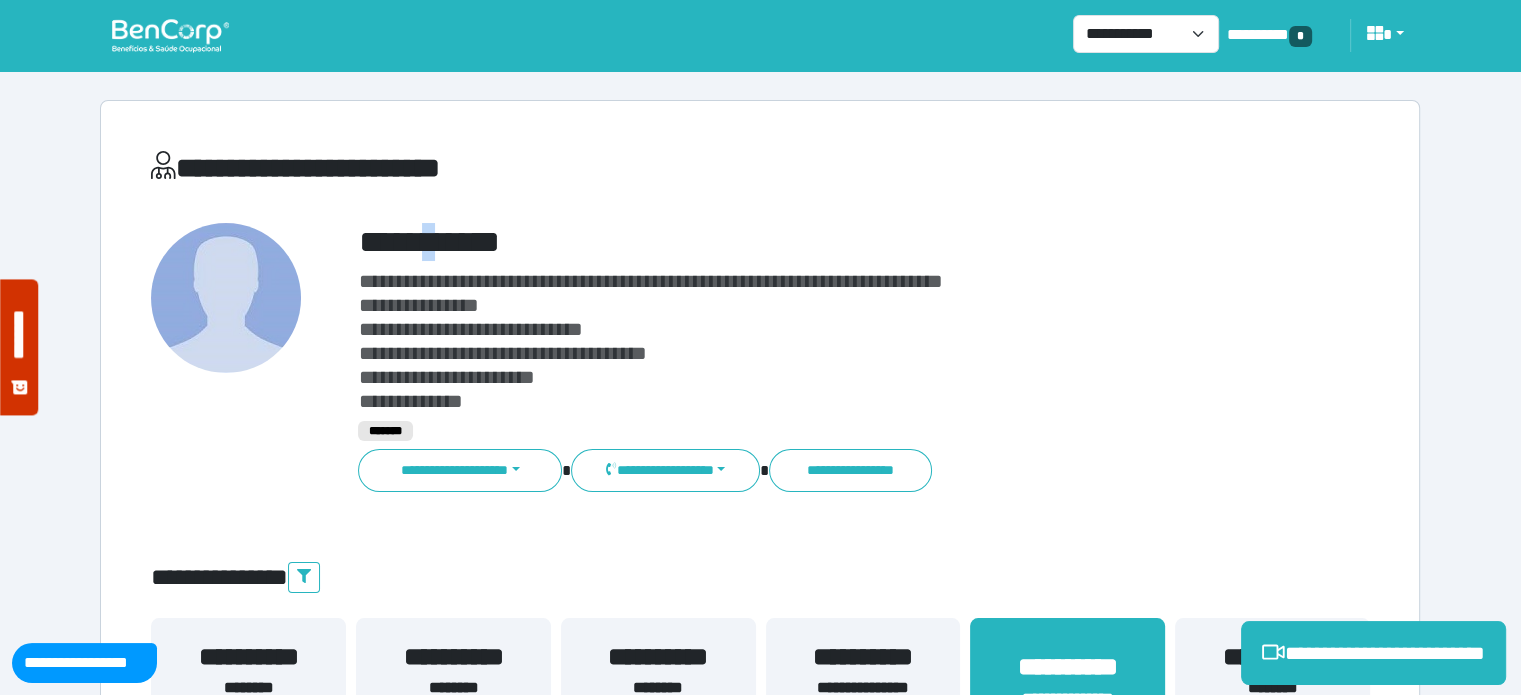 click on "**********" at bounding box center [812, 242] 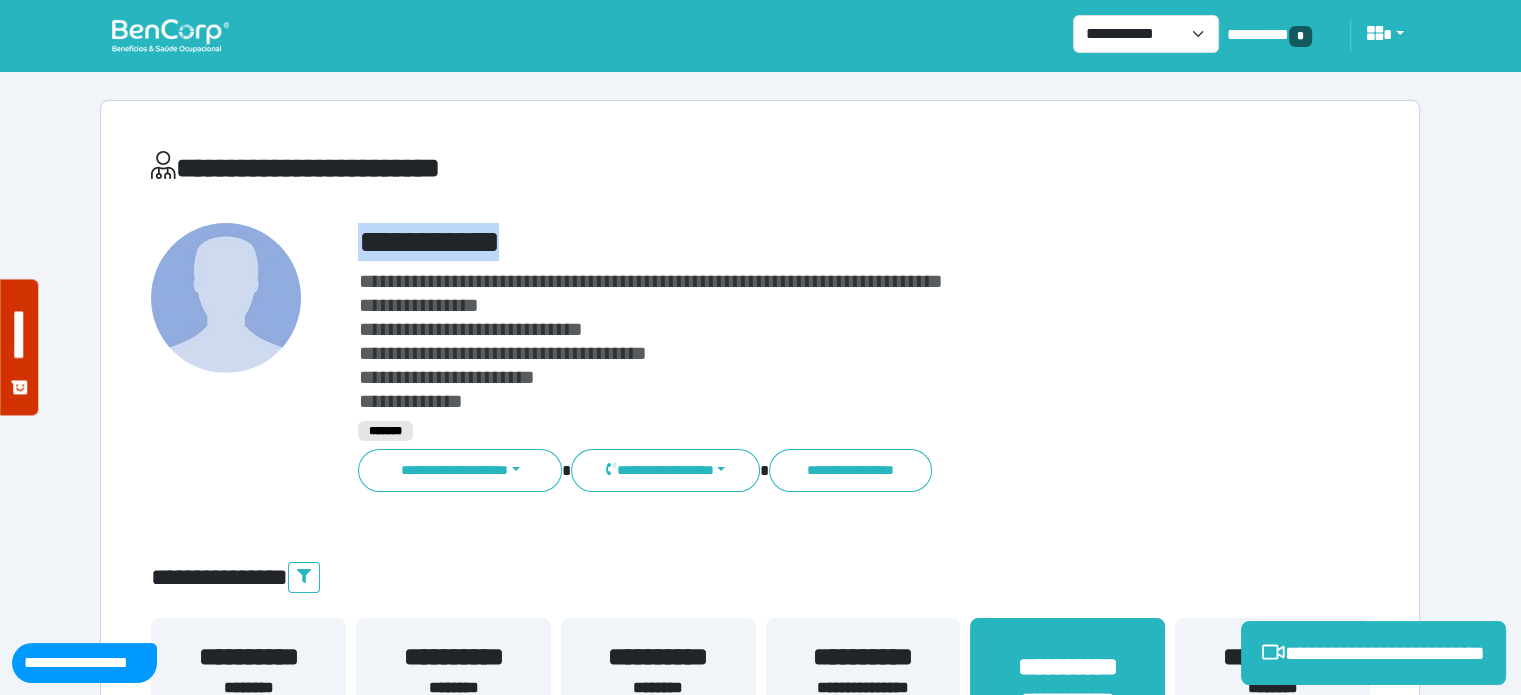click on "**********" at bounding box center (812, 242) 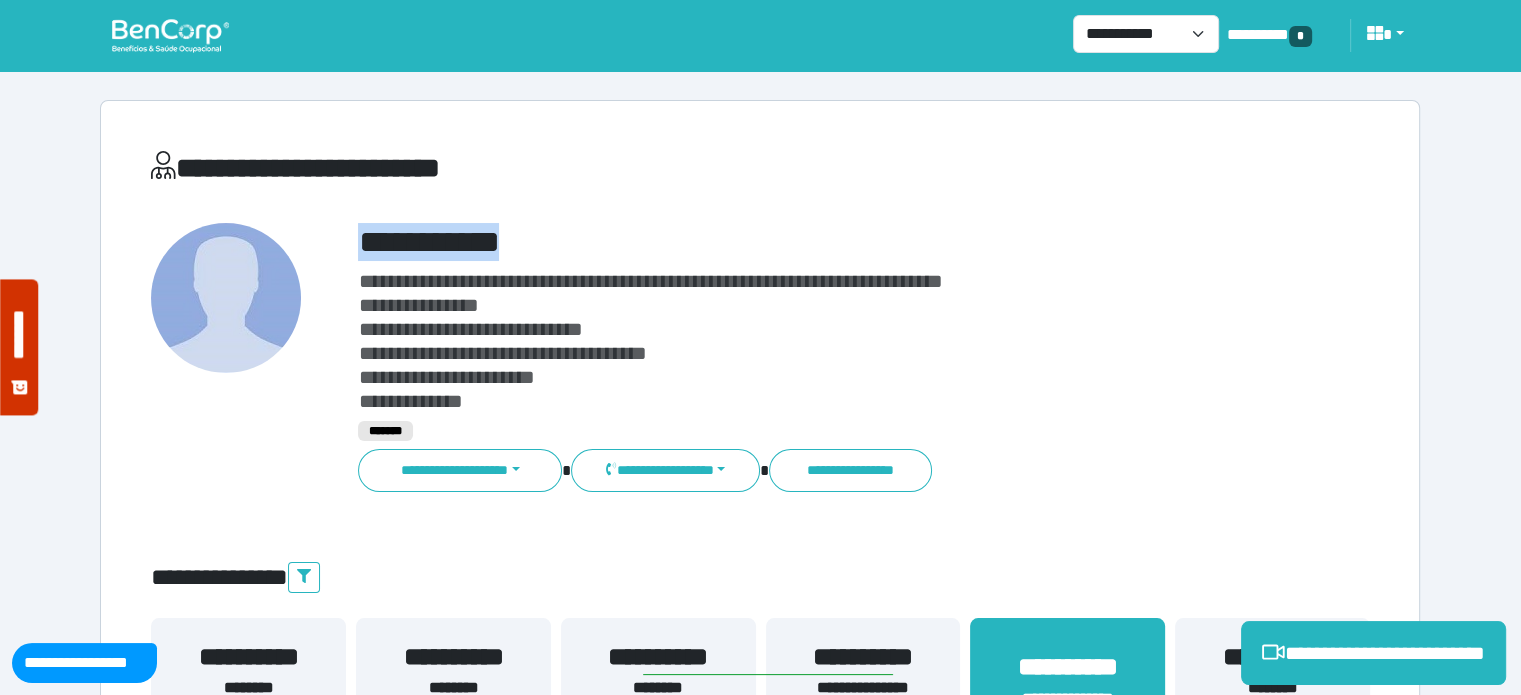 copy on "**********" 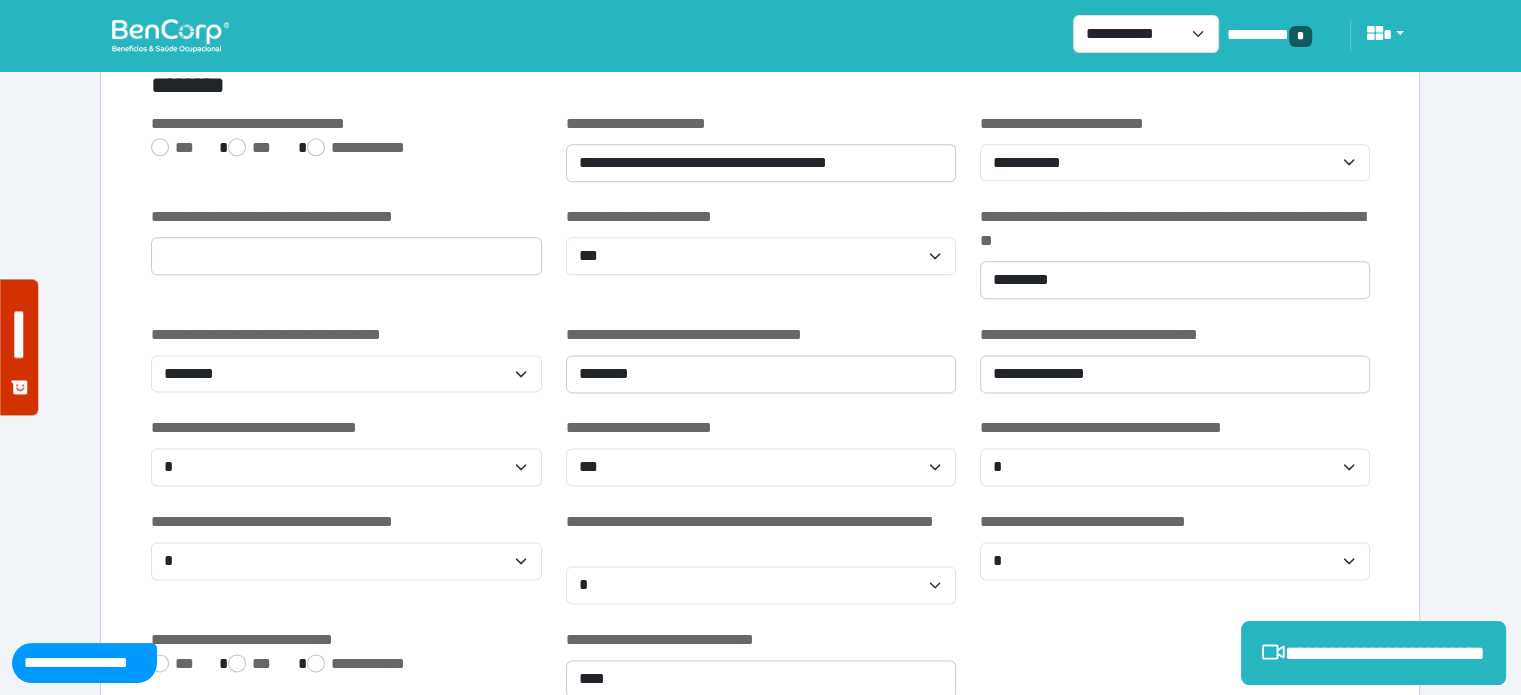 scroll, scrollTop: 2451, scrollLeft: 0, axis: vertical 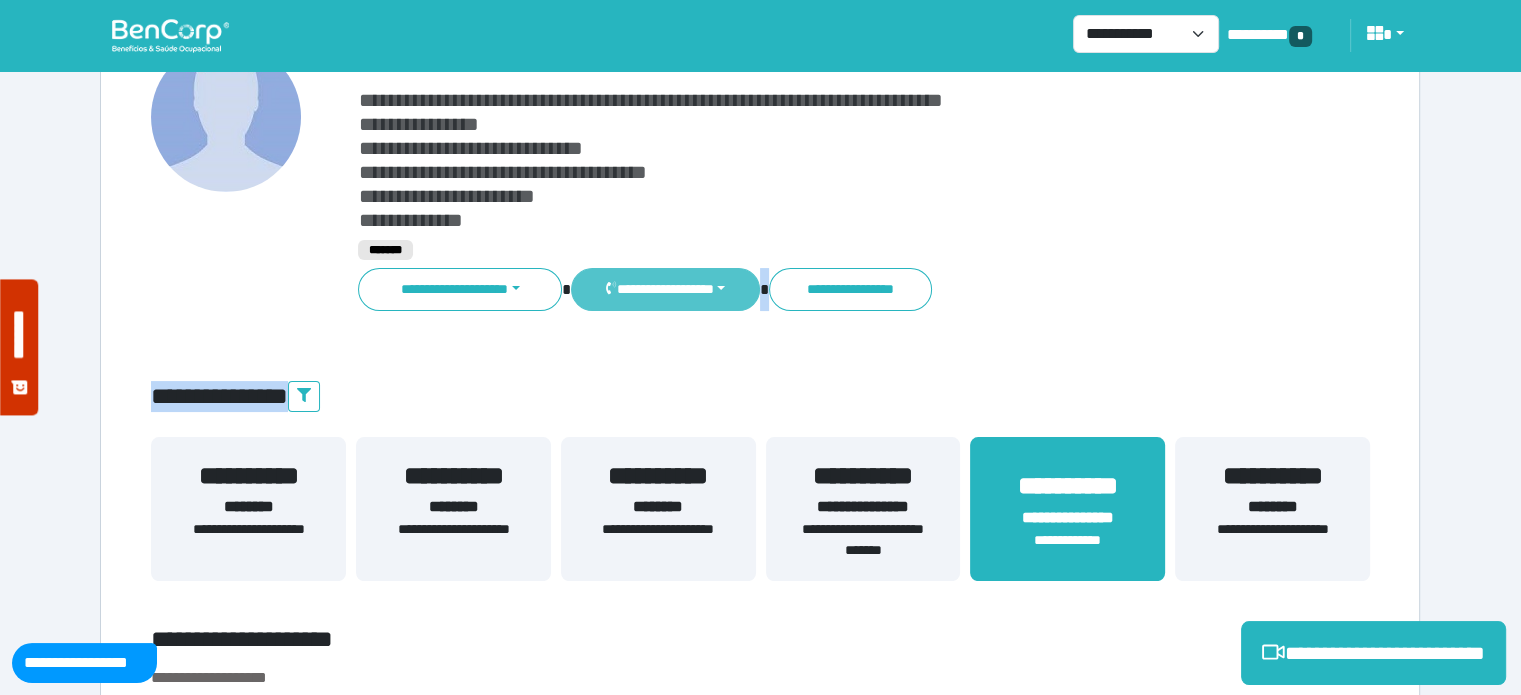 drag, startPoint x: 700, startPoint y: 311, endPoint x: 686, endPoint y: 297, distance: 19.79899 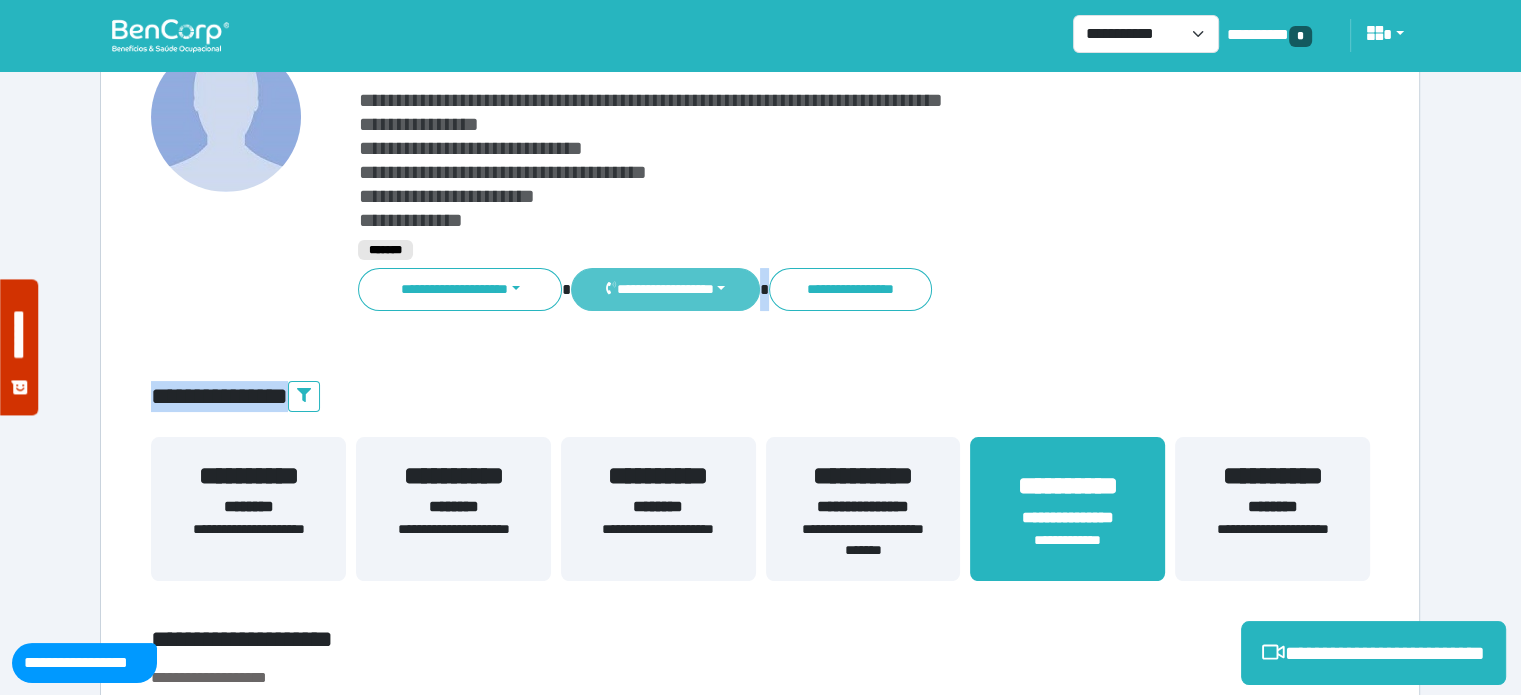 click on "**********" at bounding box center [665, 289] 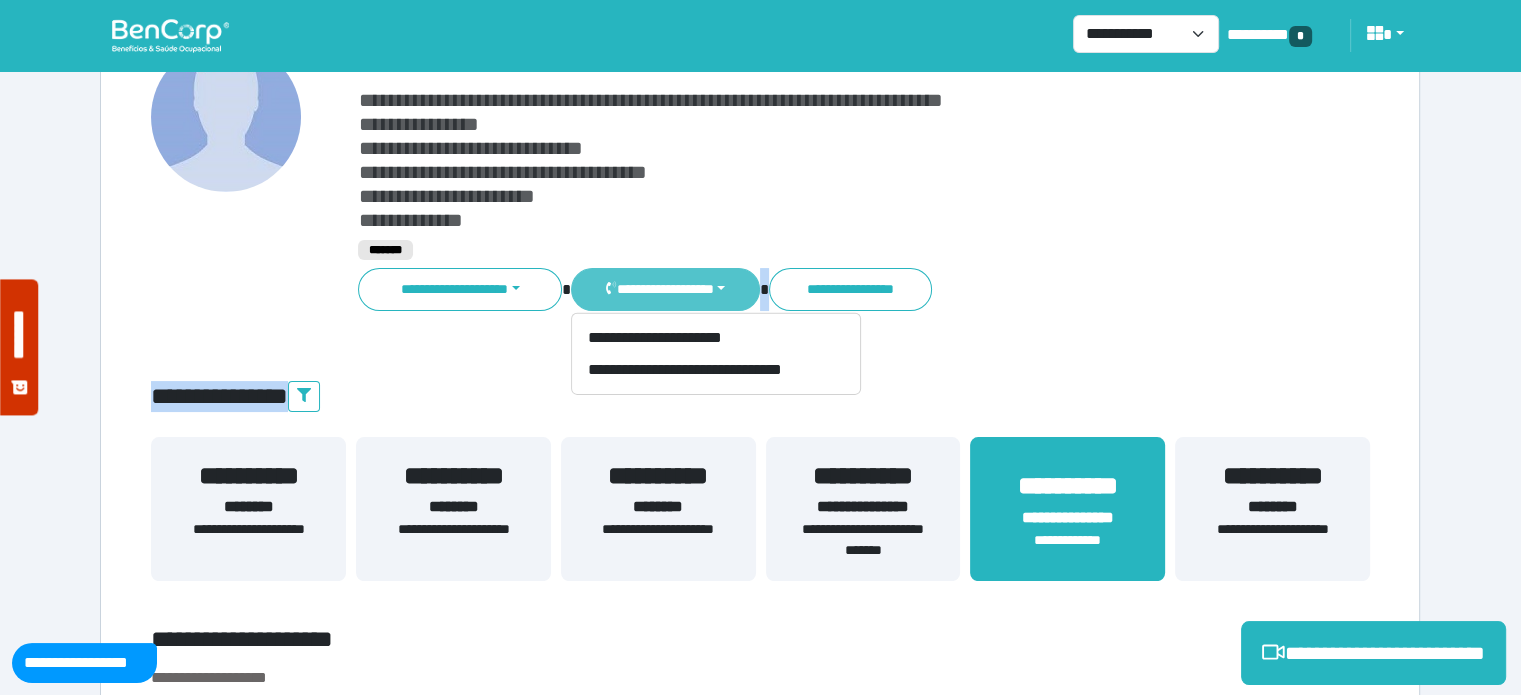 click on "**********" at bounding box center [665, 289] 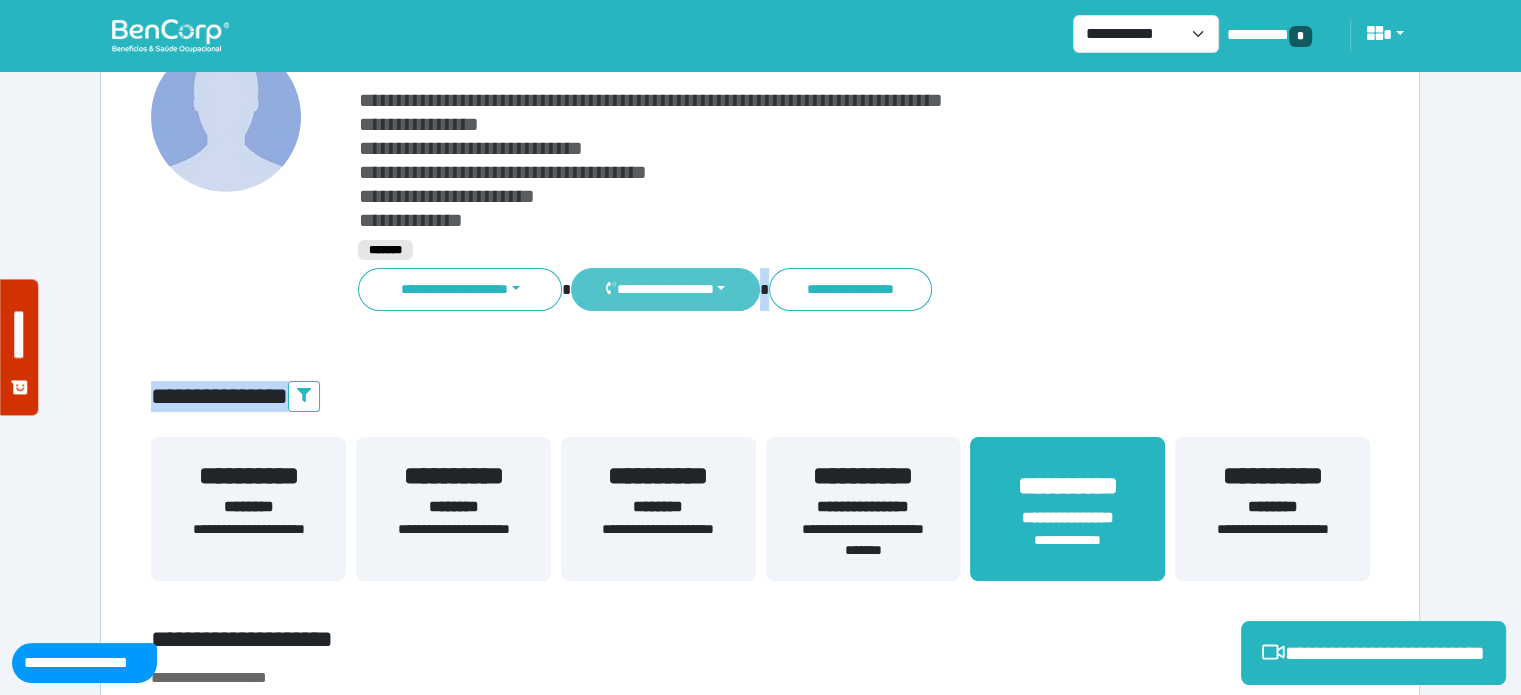 click on "**********" at bounding box center [665, 289] 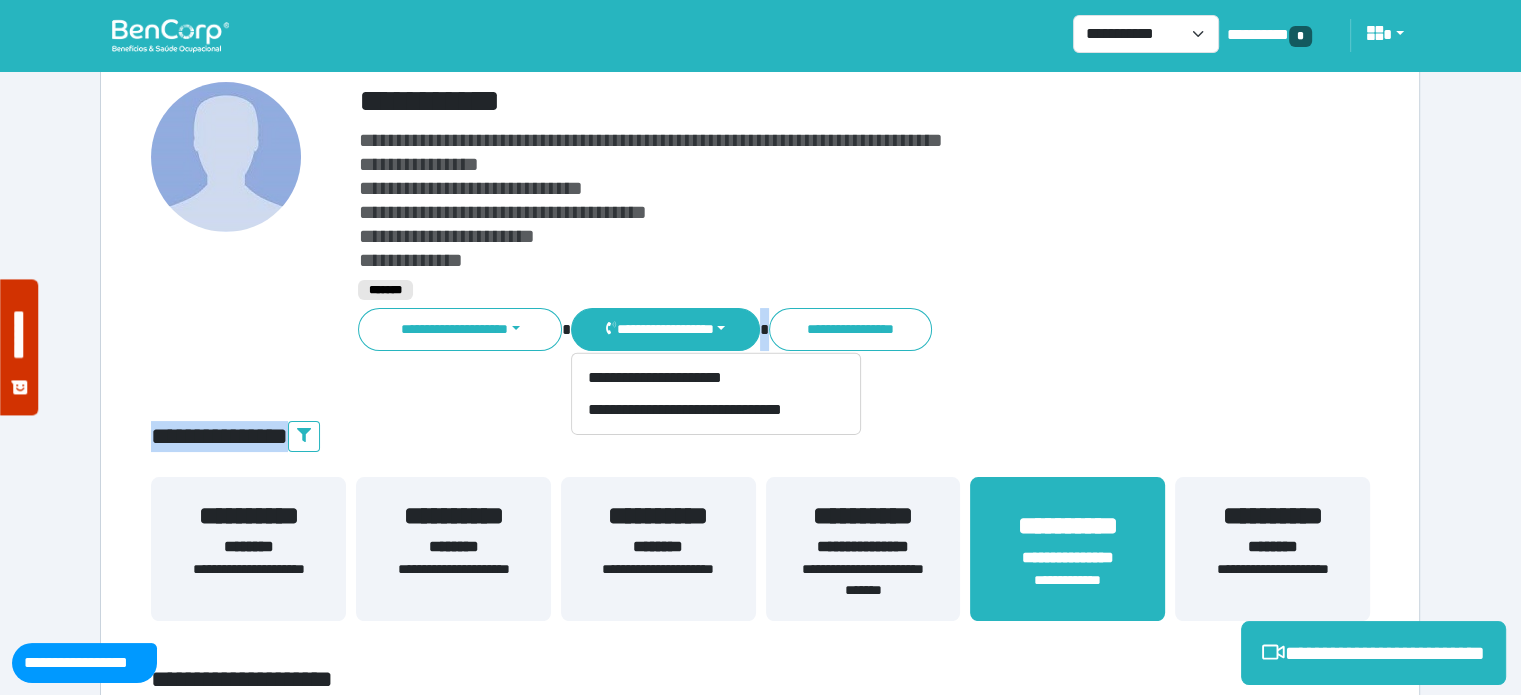 scroll, scrollTop: 101, scrollLeft: 0, axis: vertical 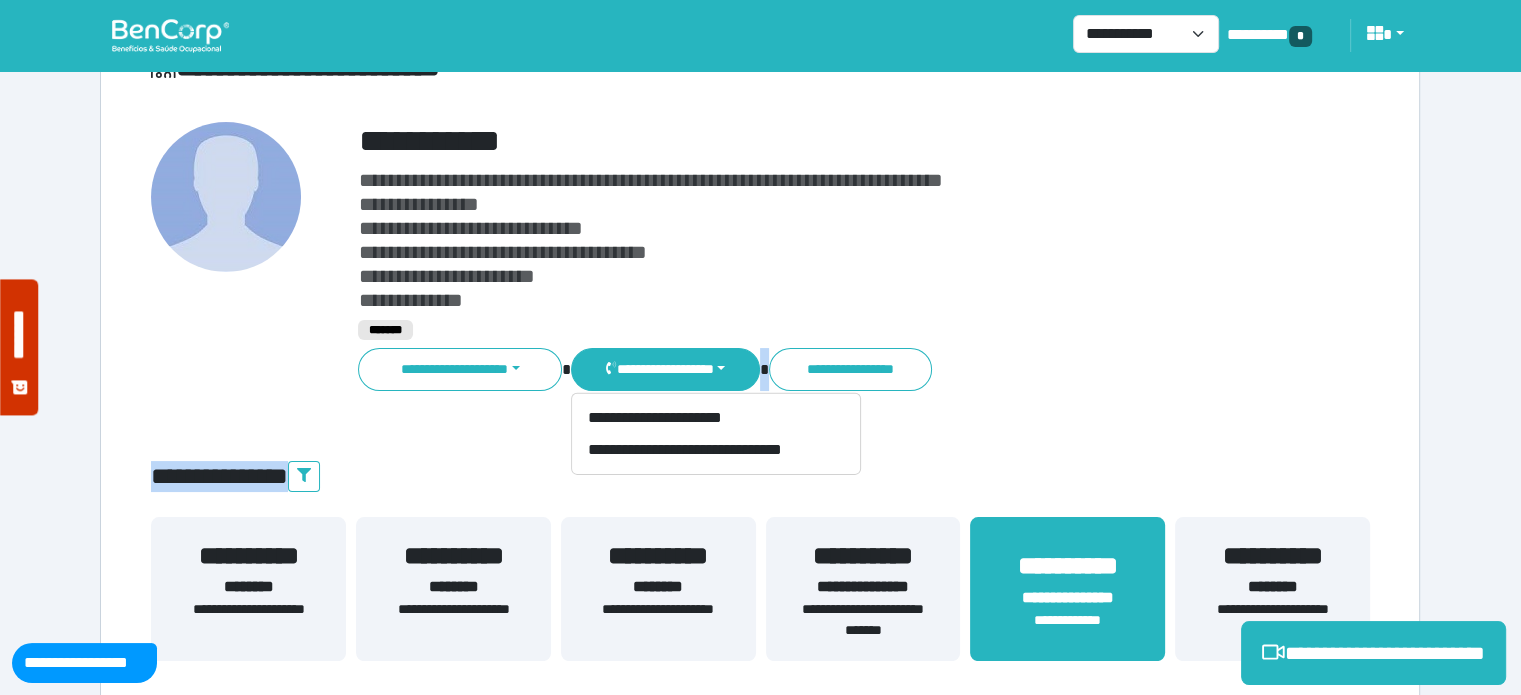 type 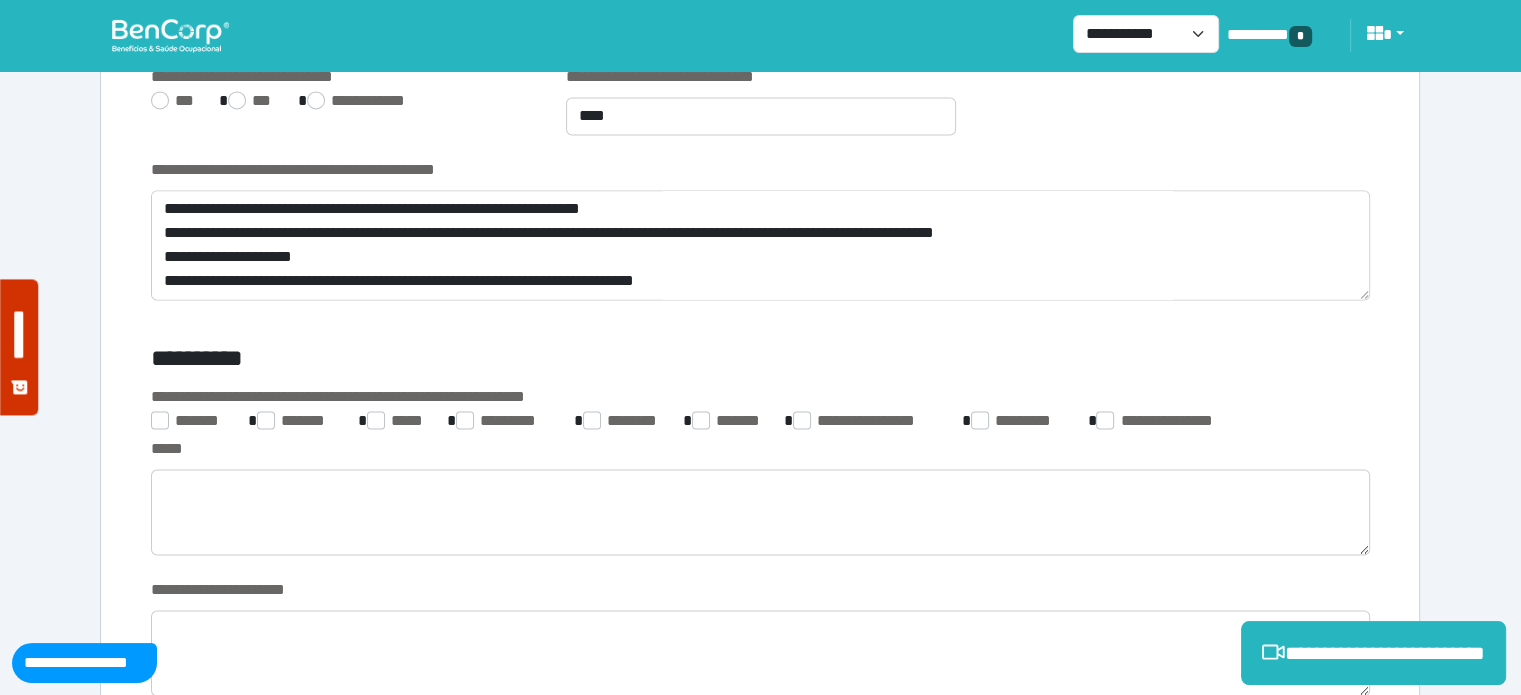 scroll, scrollTop: 2938, scrollLeft: 0, axis: vertical 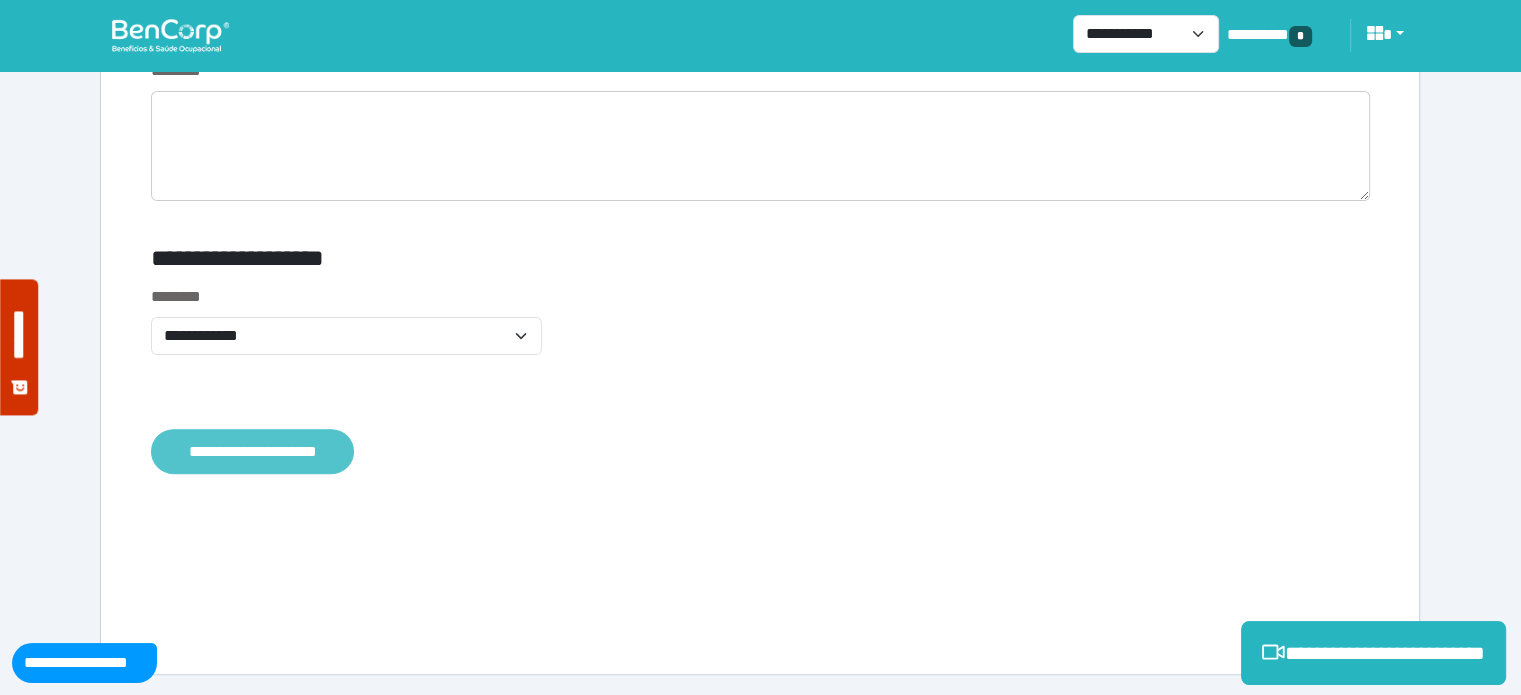 click on "**********" at bounding box center [252, 452] 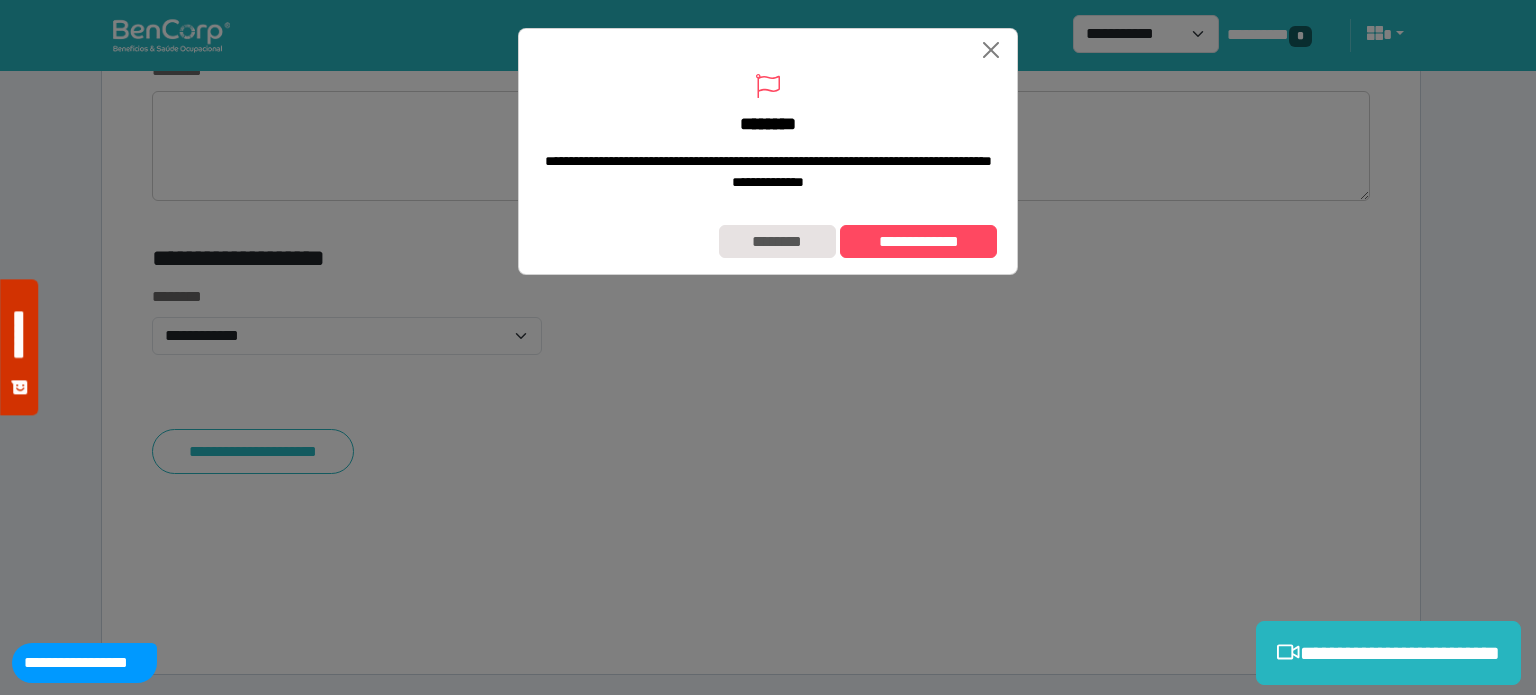 click on "**********" at bounding box center [768, 242] 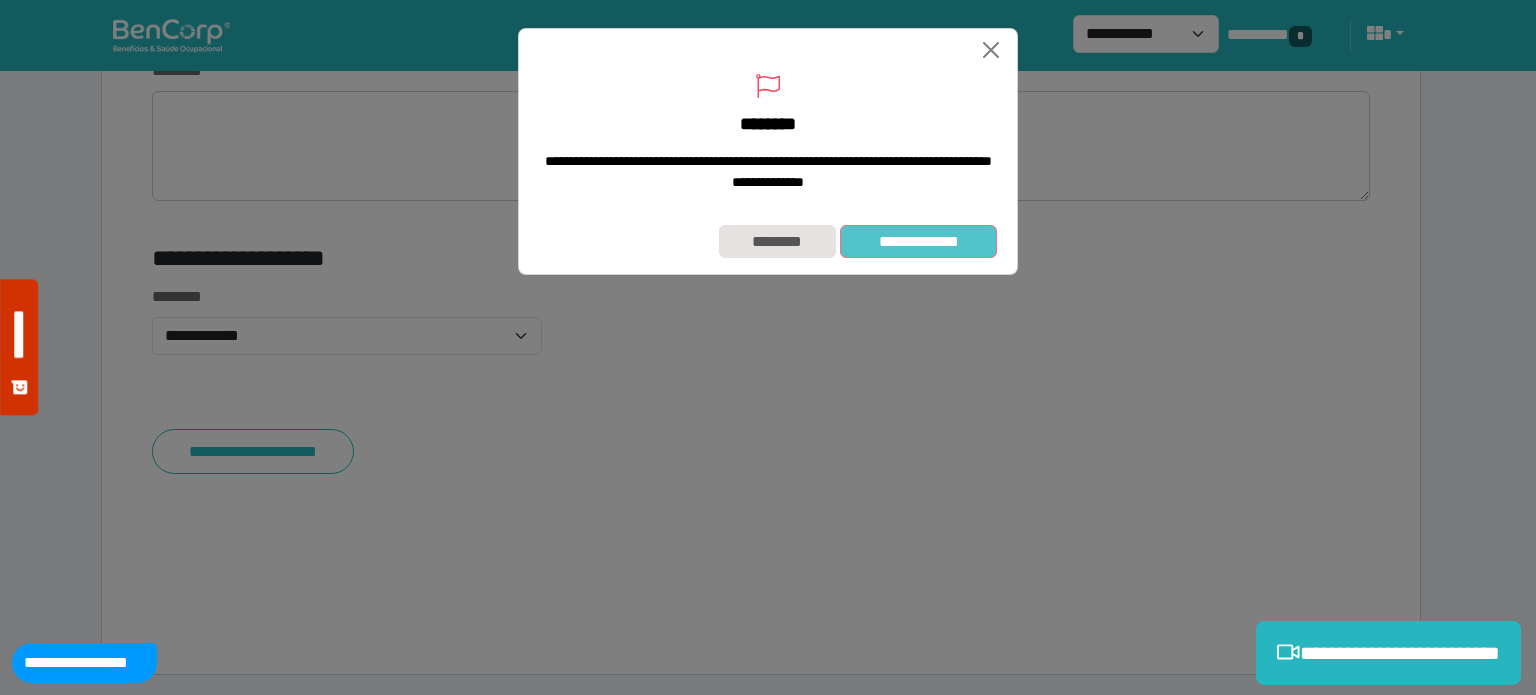 click on "**********" at bounding box center (918, 242) 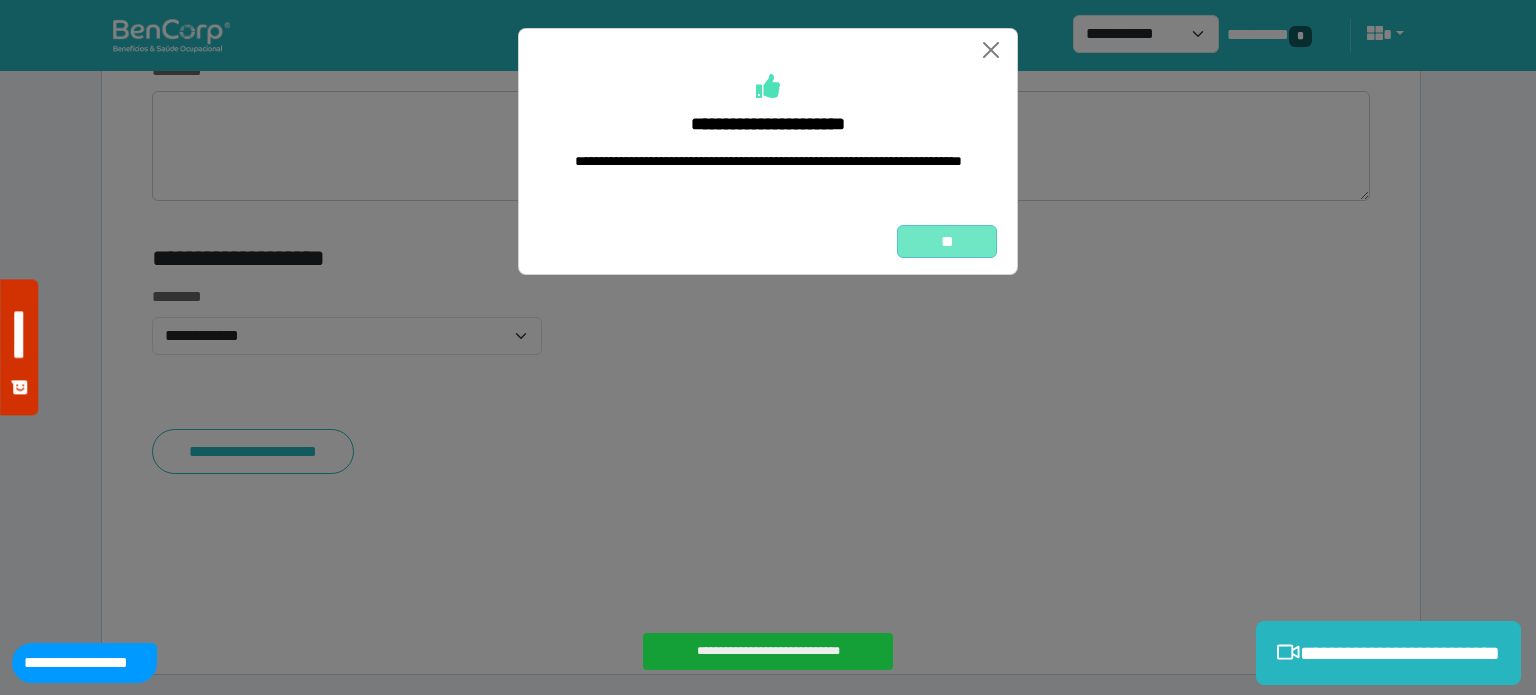 click on "**" at bounding box center (947, 242) 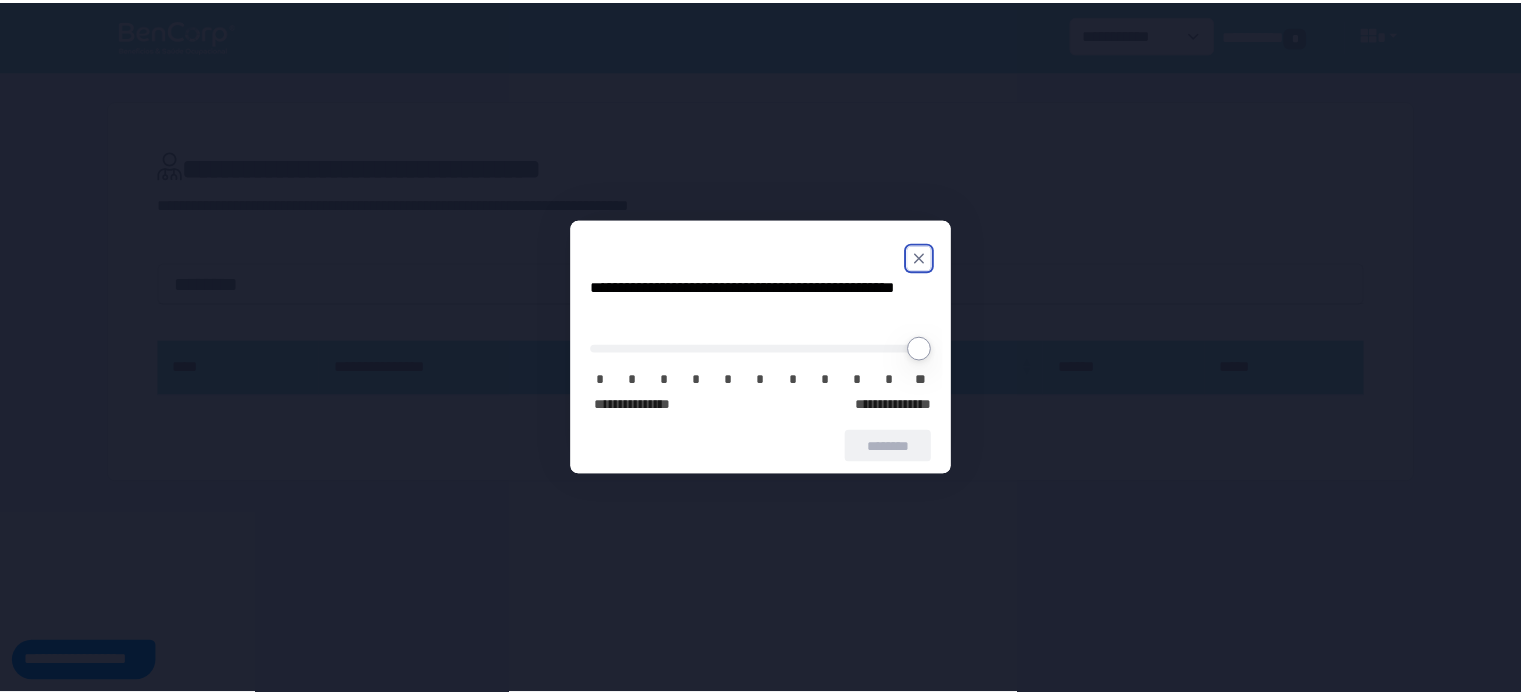 scroll, scrollTop: 0, scrollLeft: 0, axis: both 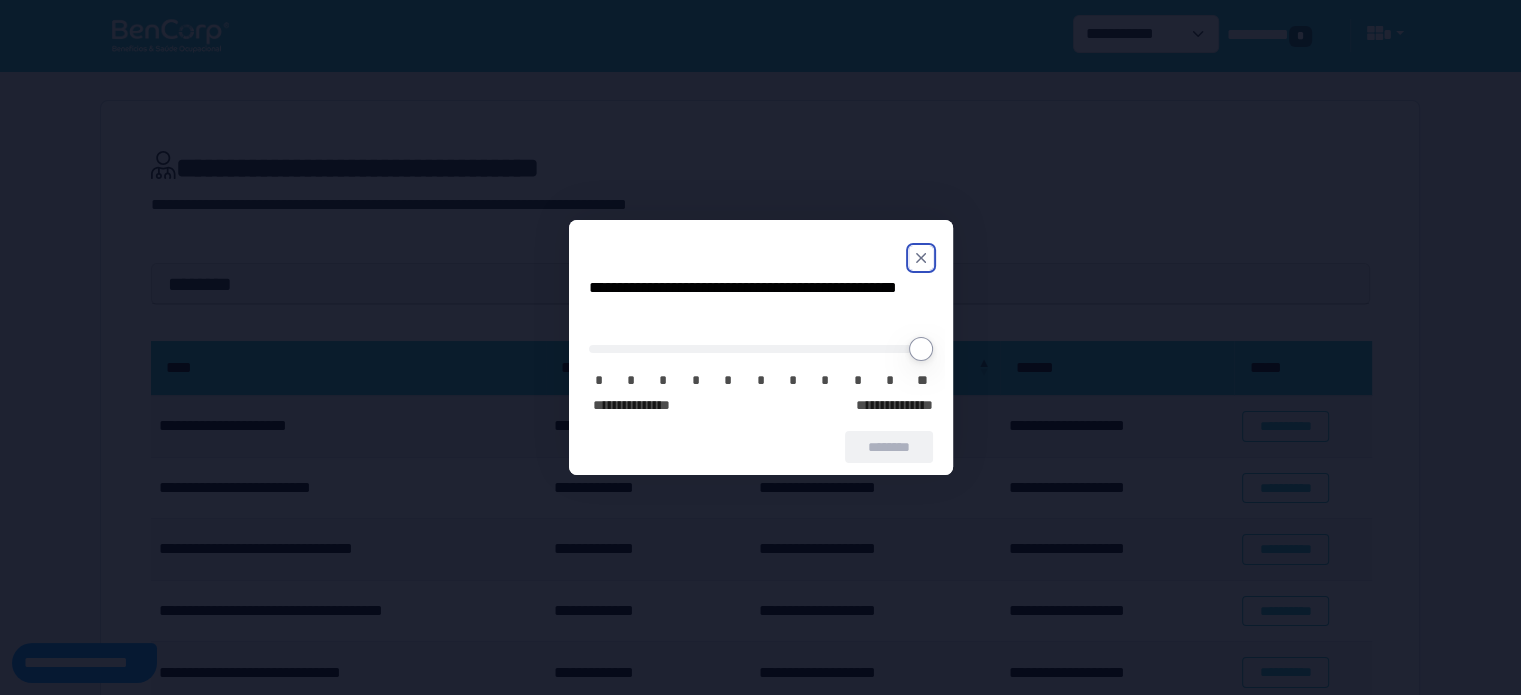 click 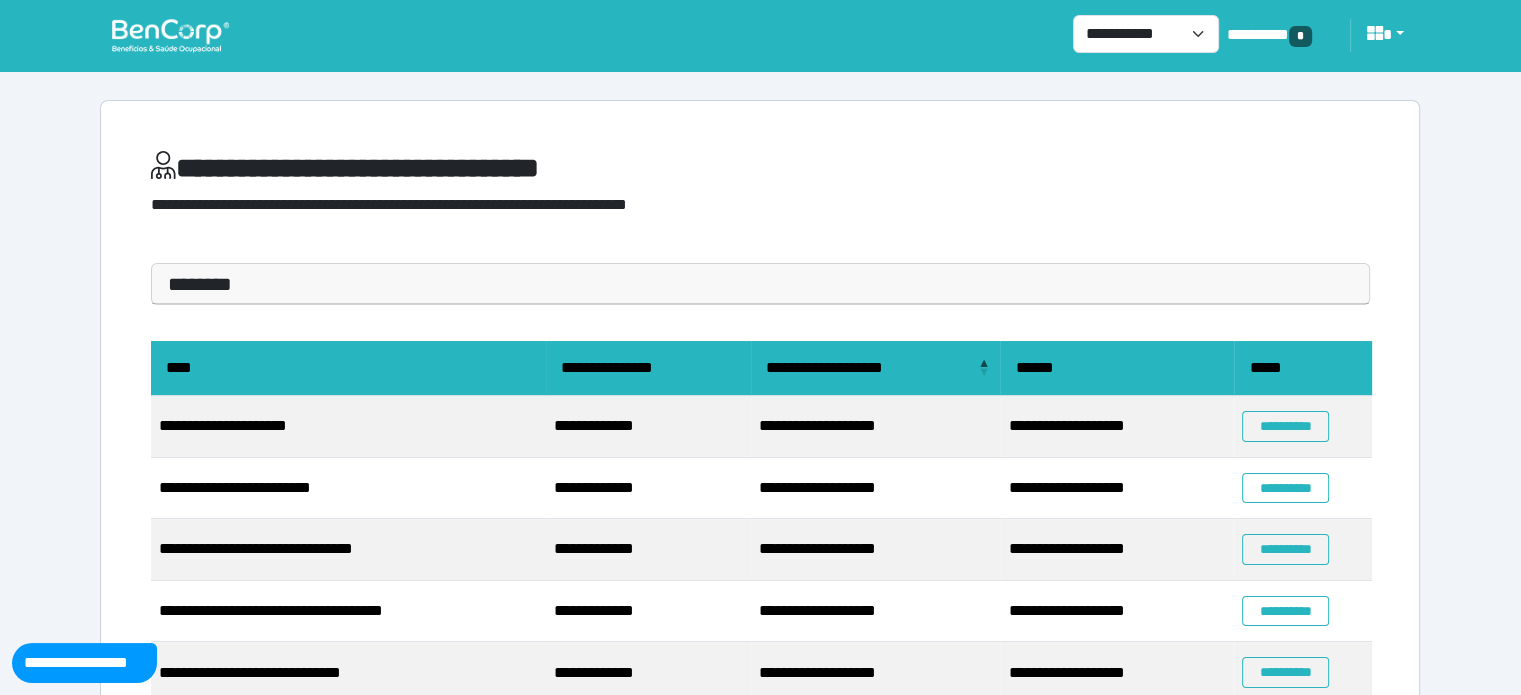 click on "********" at bounding box center (760, 284) 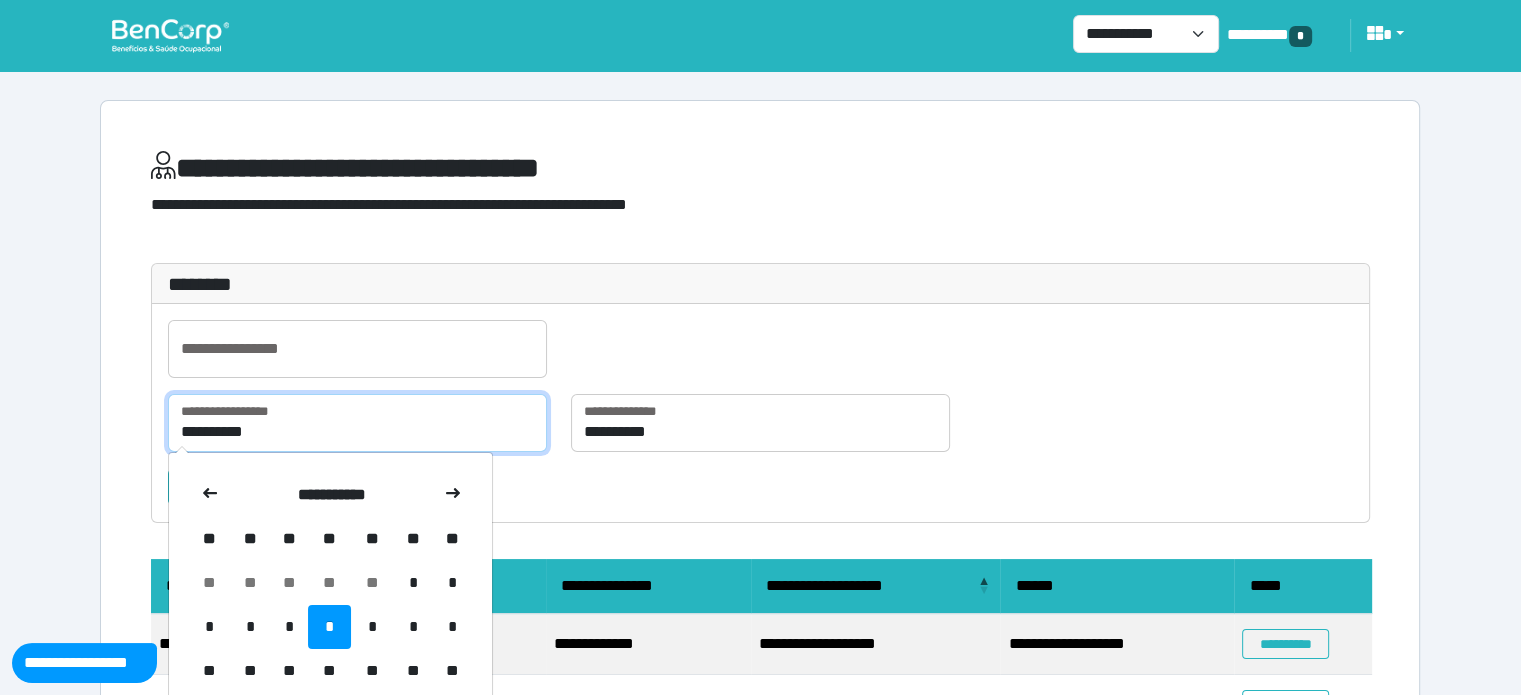 click on "**********" at bounding box center [357, 423] 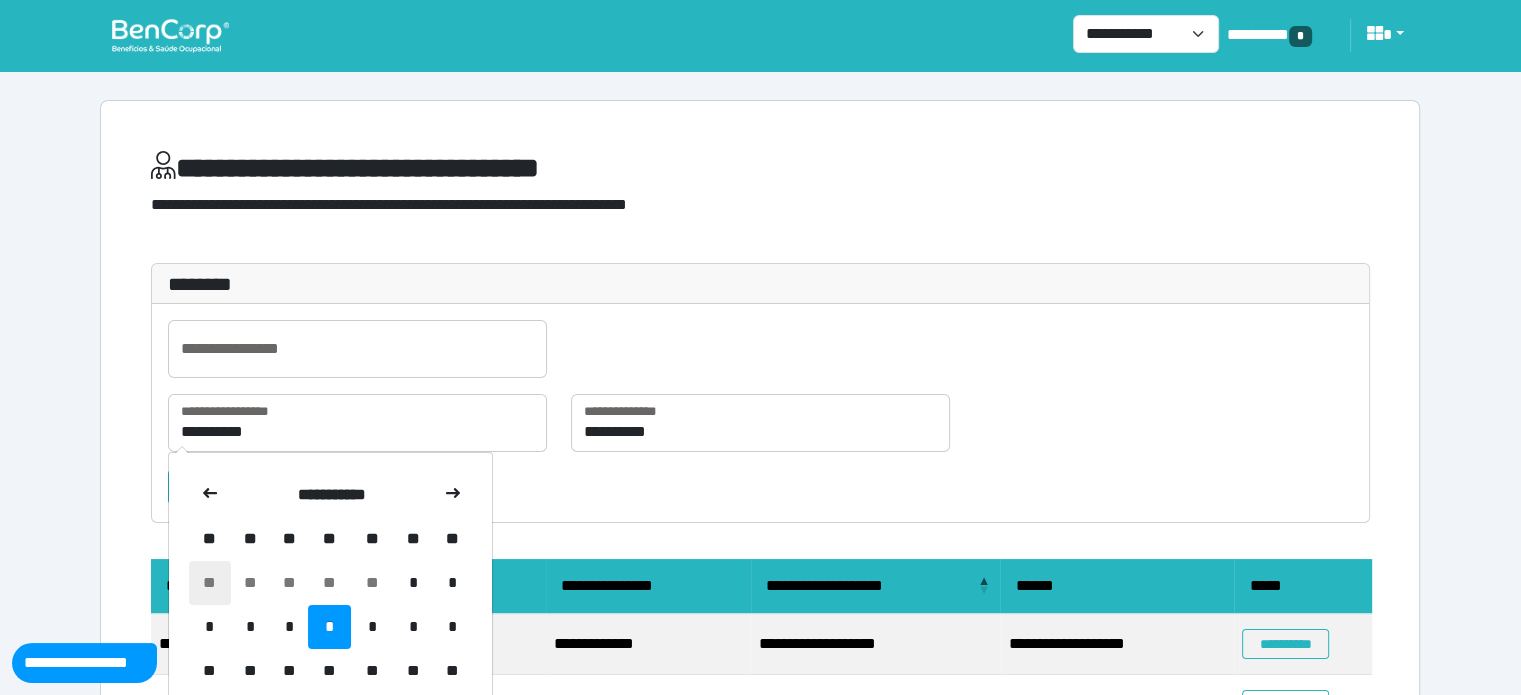 click on "**" at bounding box center [210, 583] 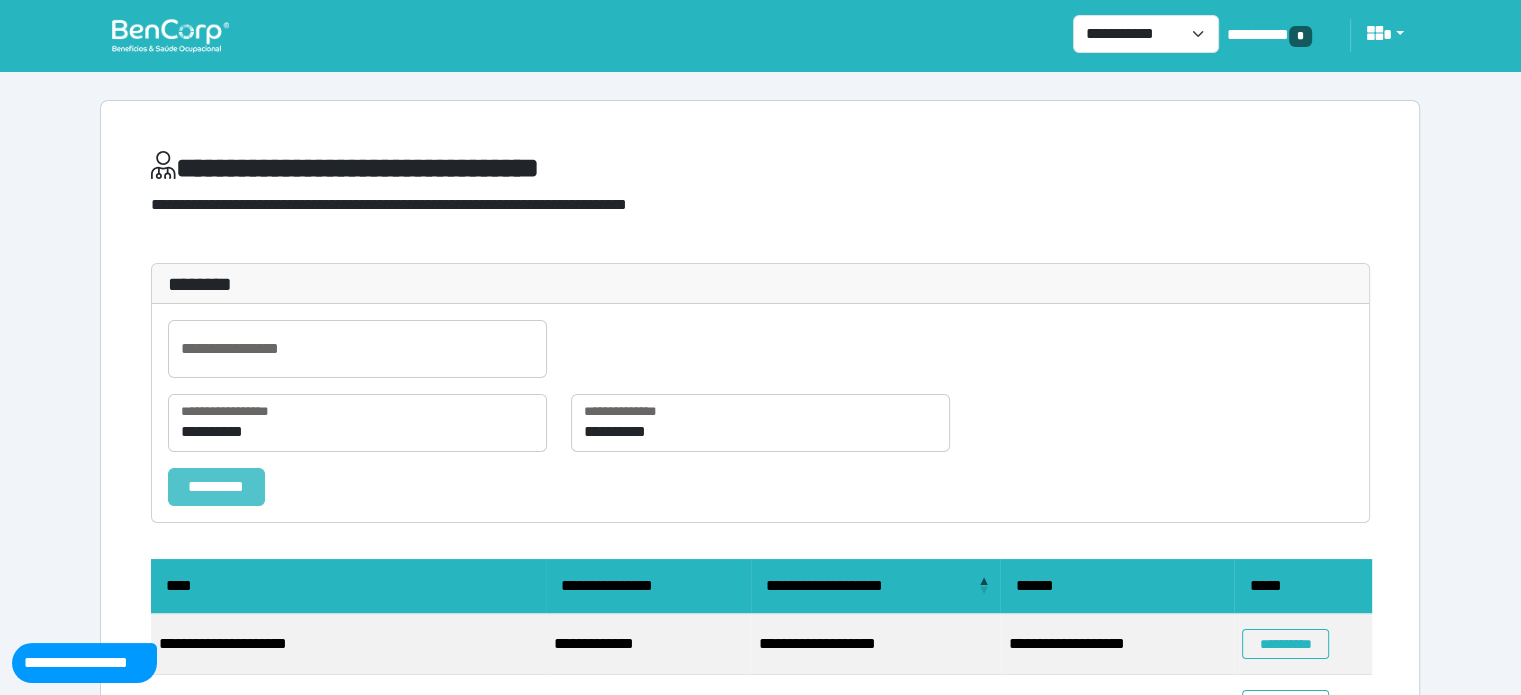 click on "*********" at bounding box center [216, 487] 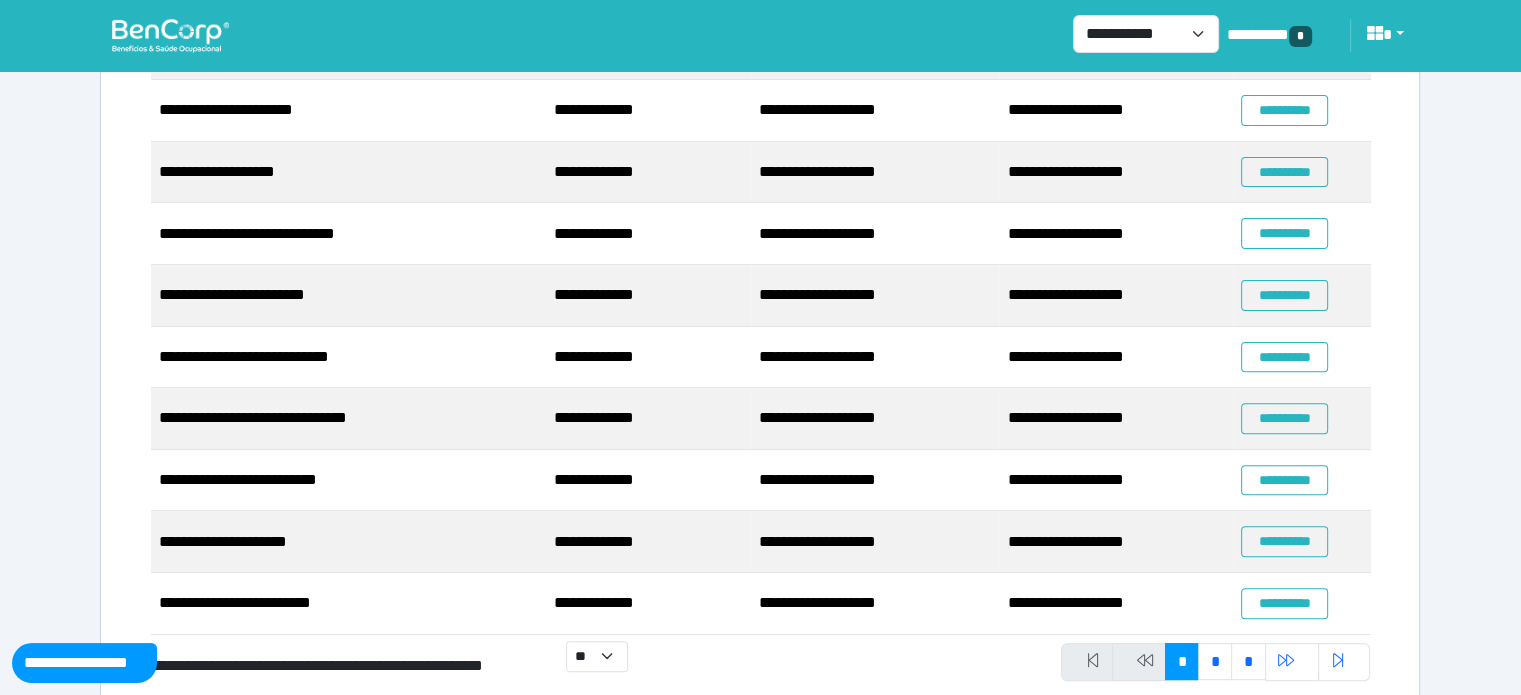 scroll, scrollTop: 596, scrollLeft: 0, axis: vertical 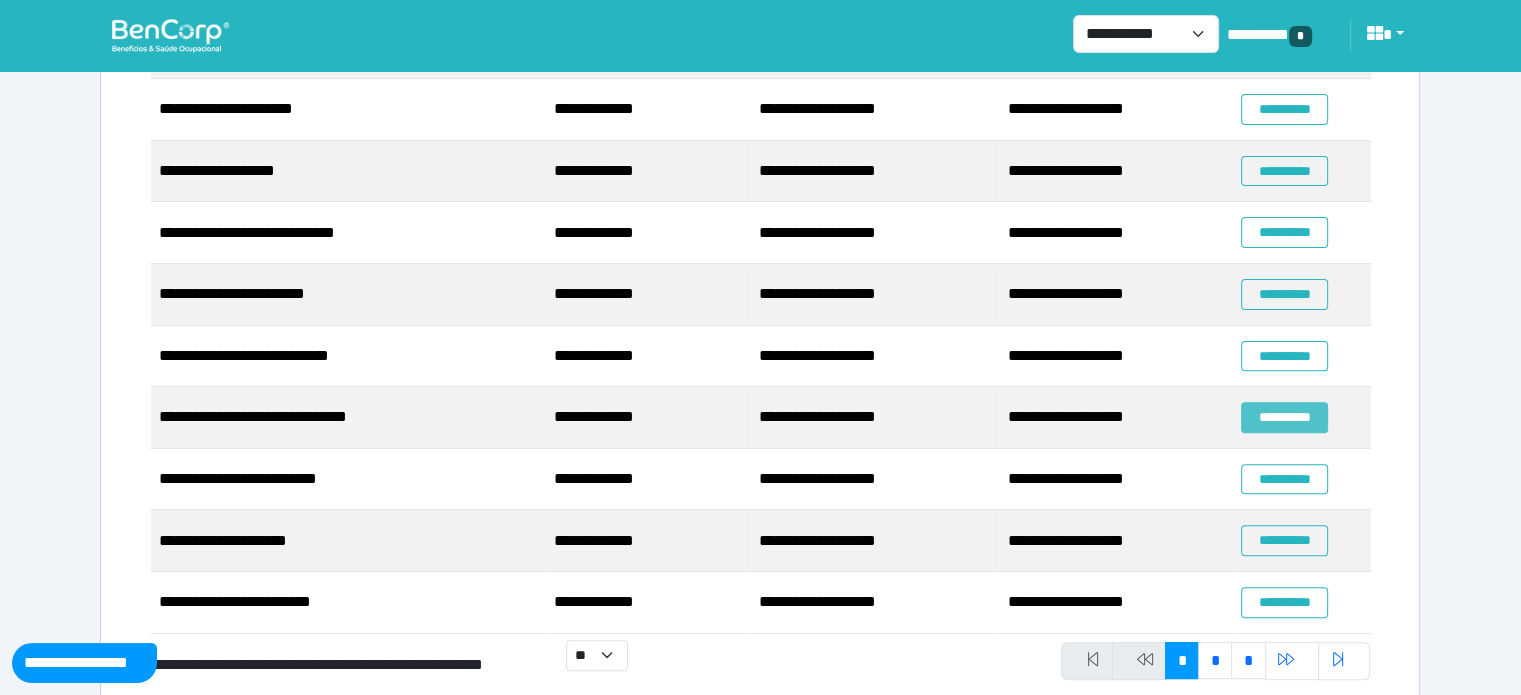 click on "**********" at bounding box center [1284, 417] 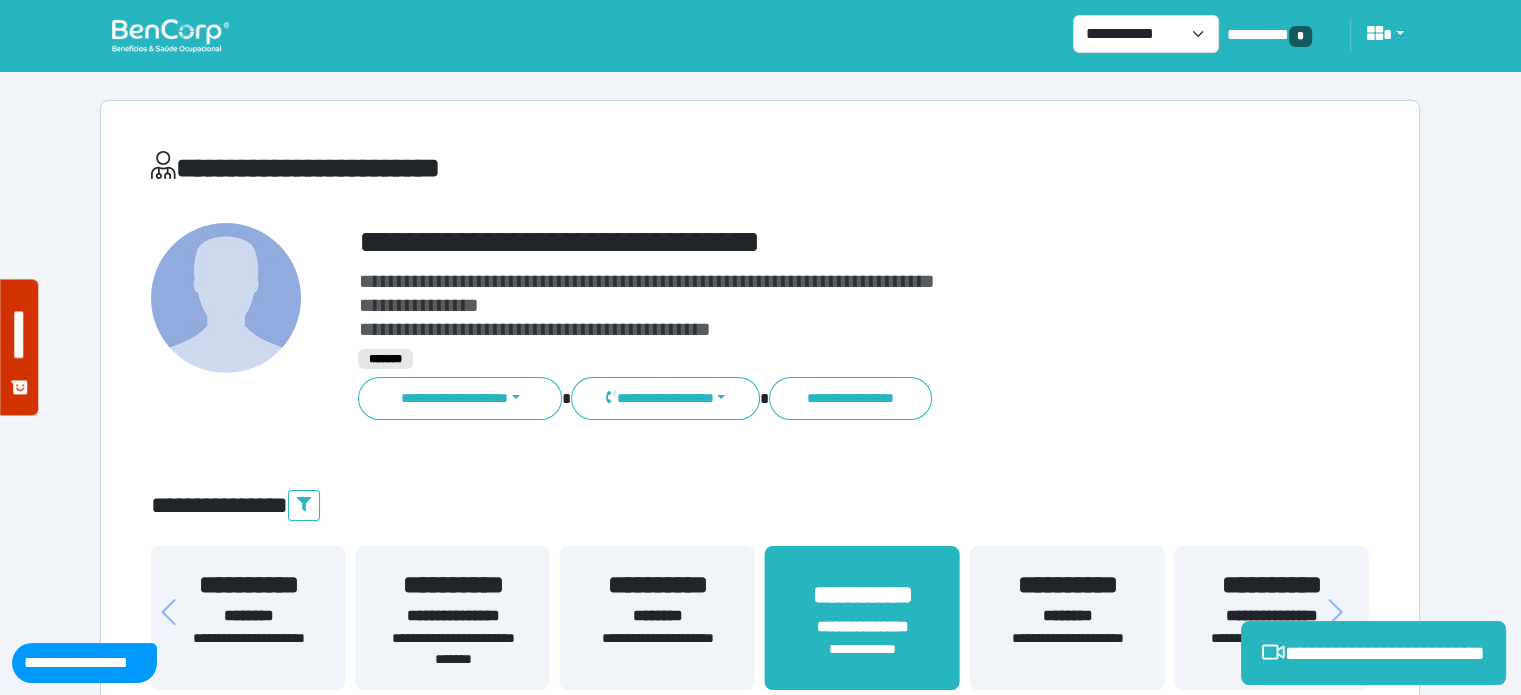 scroll, scrollTop: 0, scrollLeft: 0, axis: both 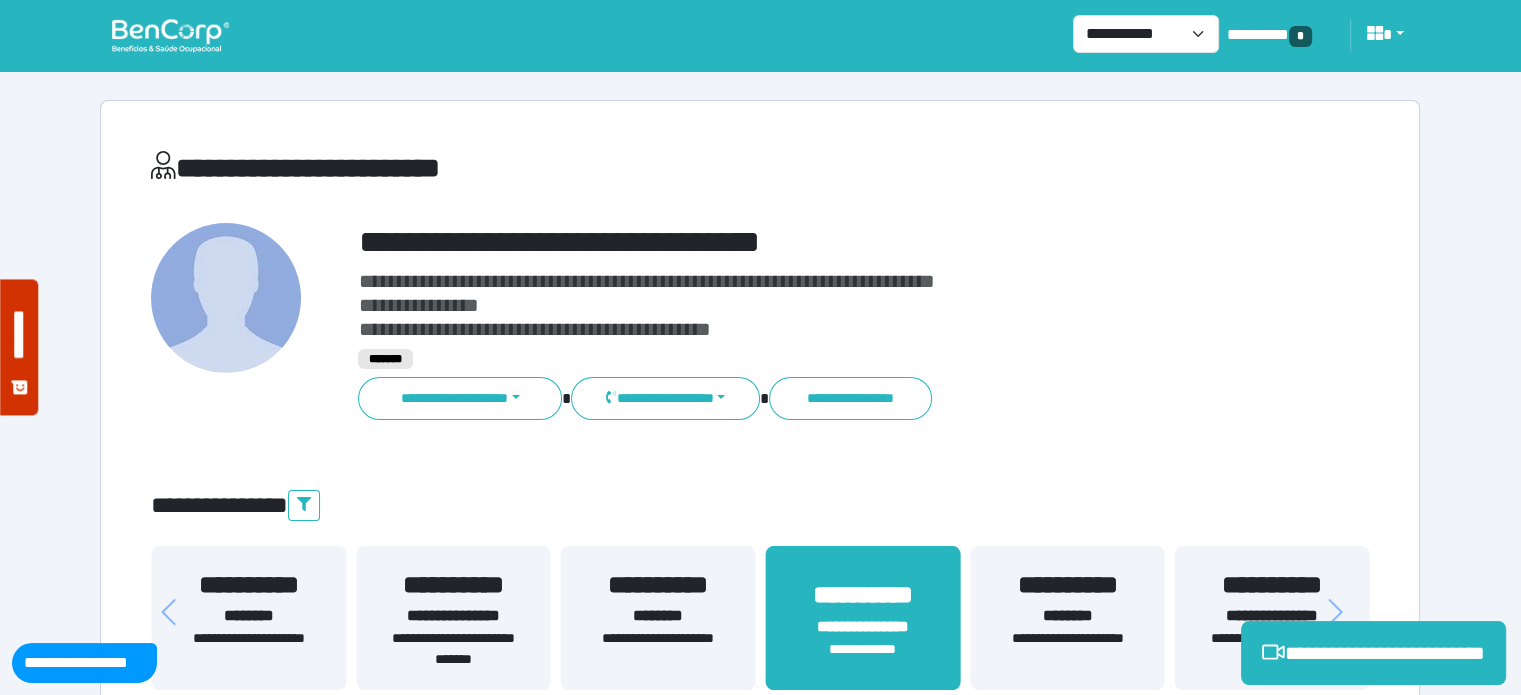 click on "**********" at bounding box center (812, 242) 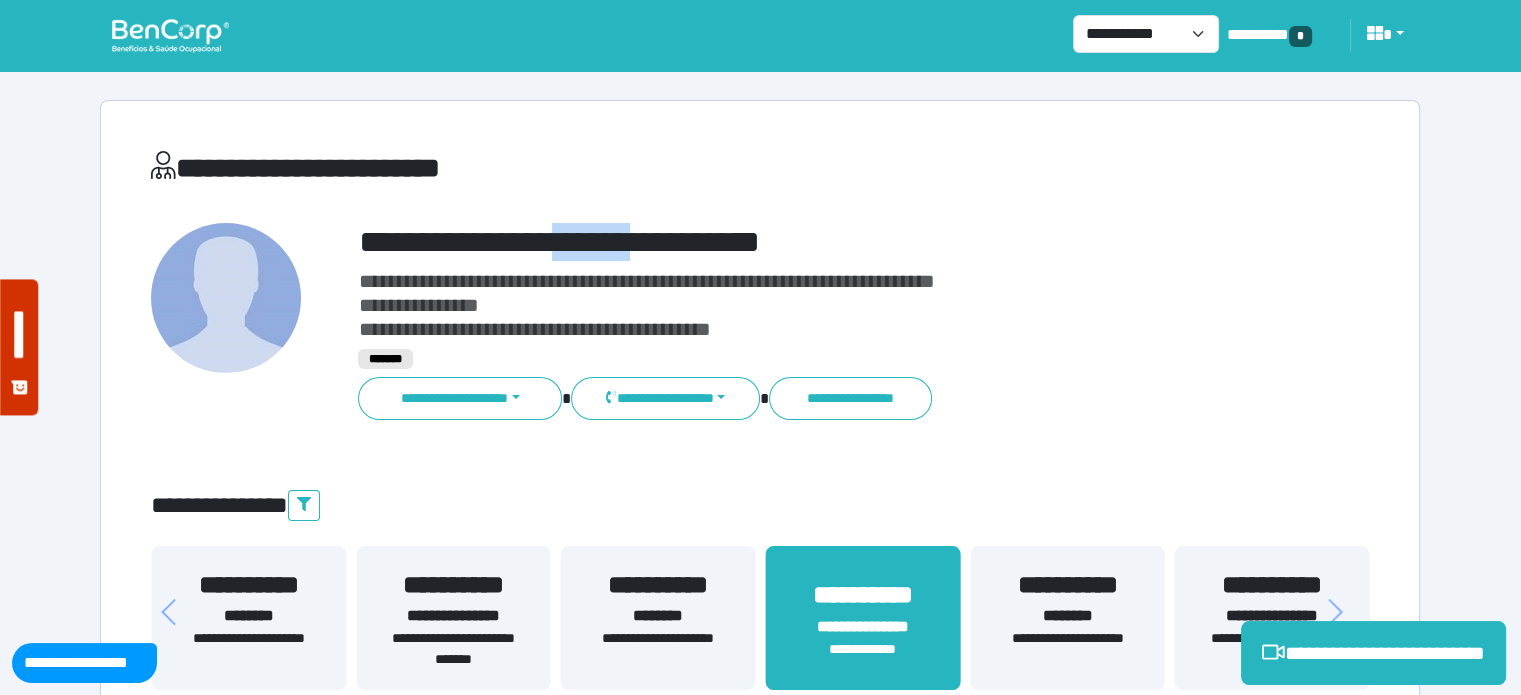 click on "**********" at bounding box center [812, 242] 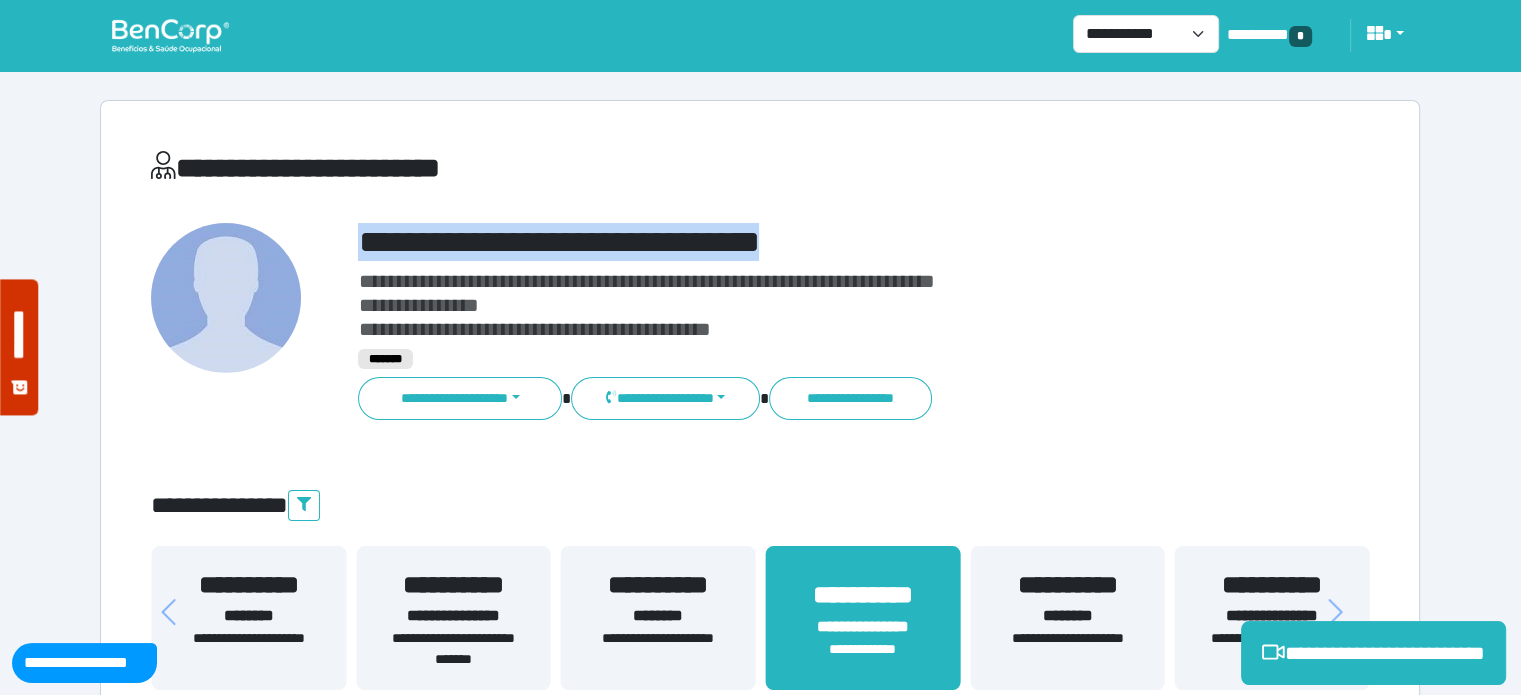 click on "**********" at bounding box center (812, 242) 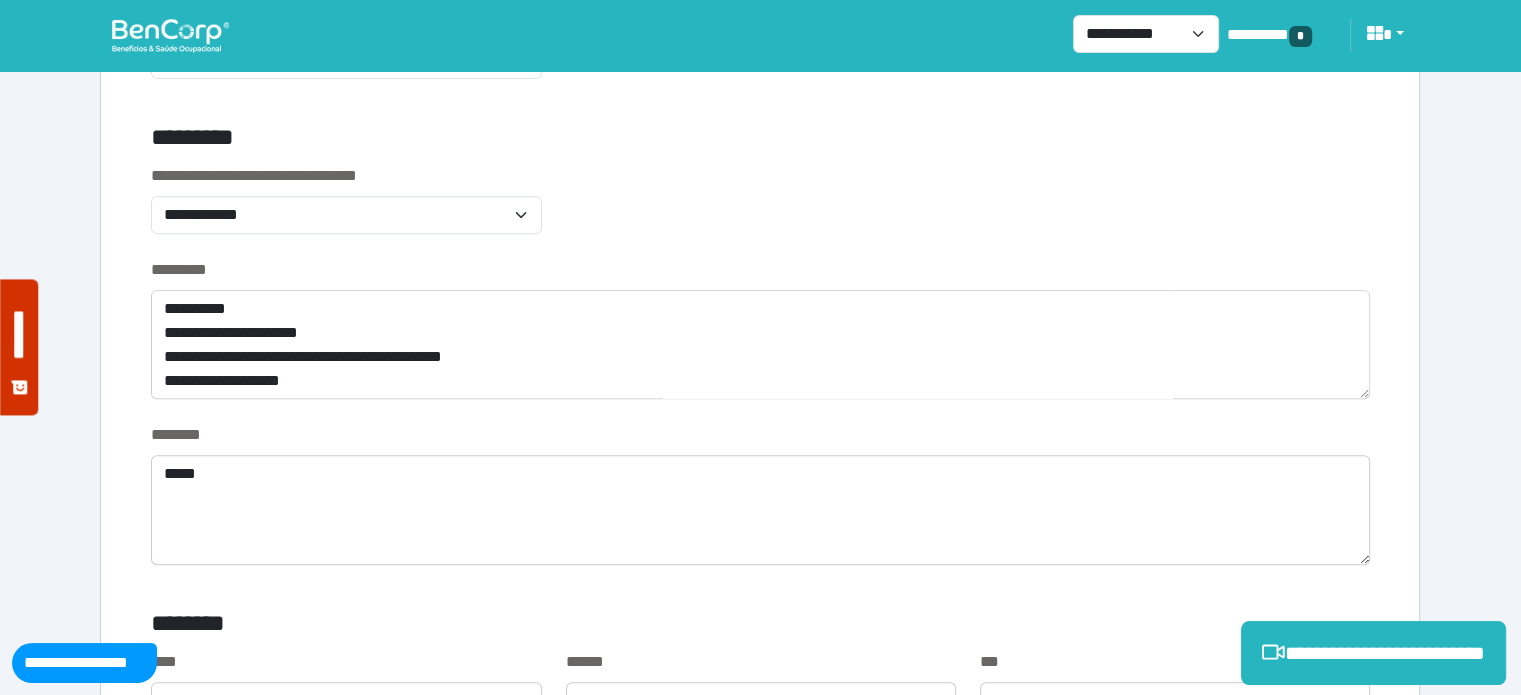 scroll, scrollTop: 776, scrollLeft: 0, axis: vertical 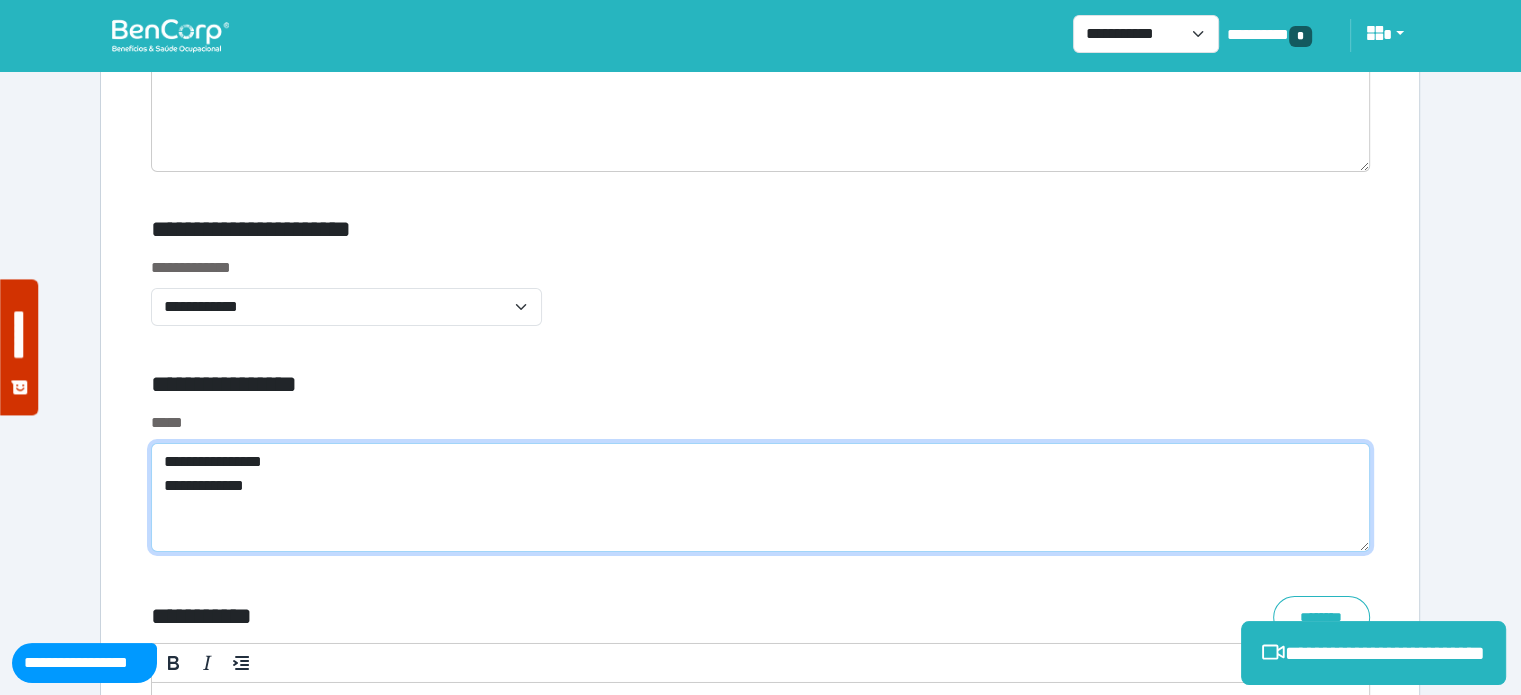 click on "**********" at bounding box center (760, 498) 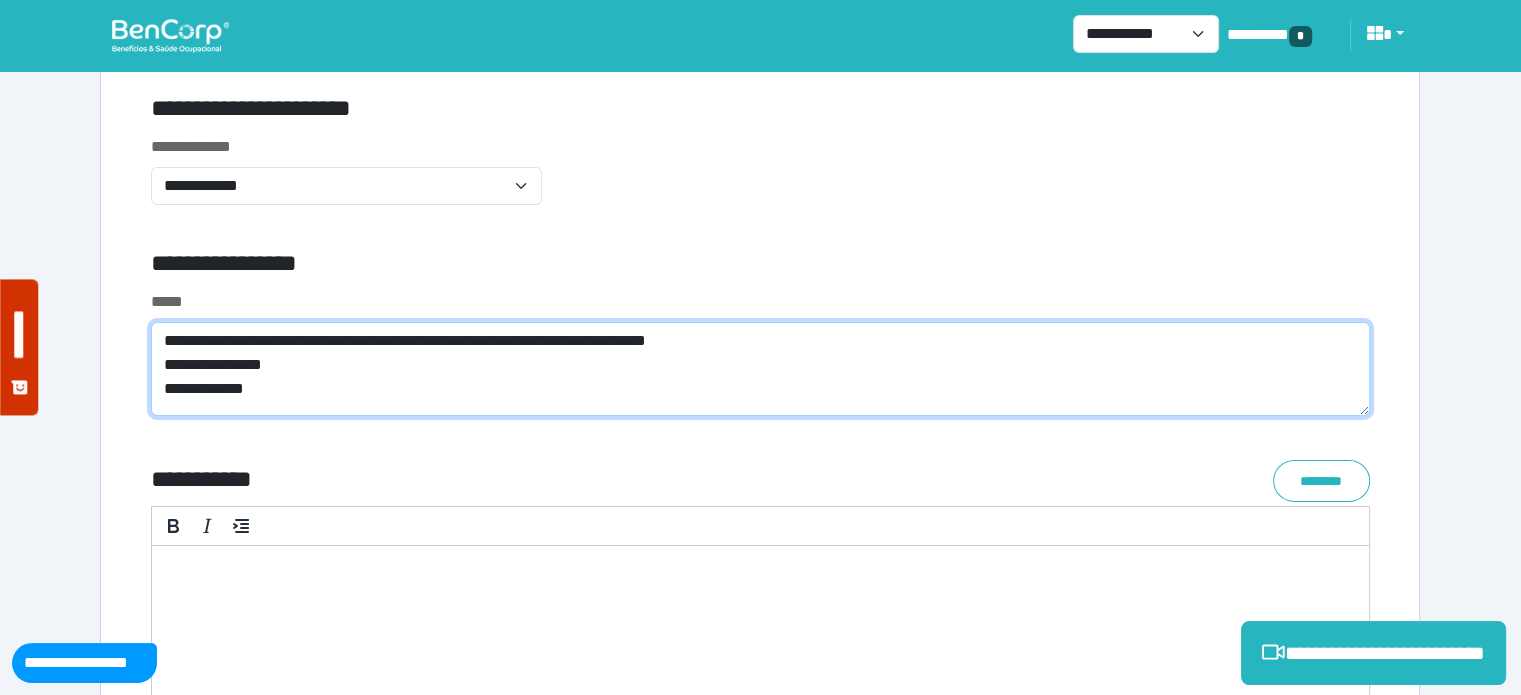 scroll, scrollTop: 6857, scrollLeft: 0, axis: vertical 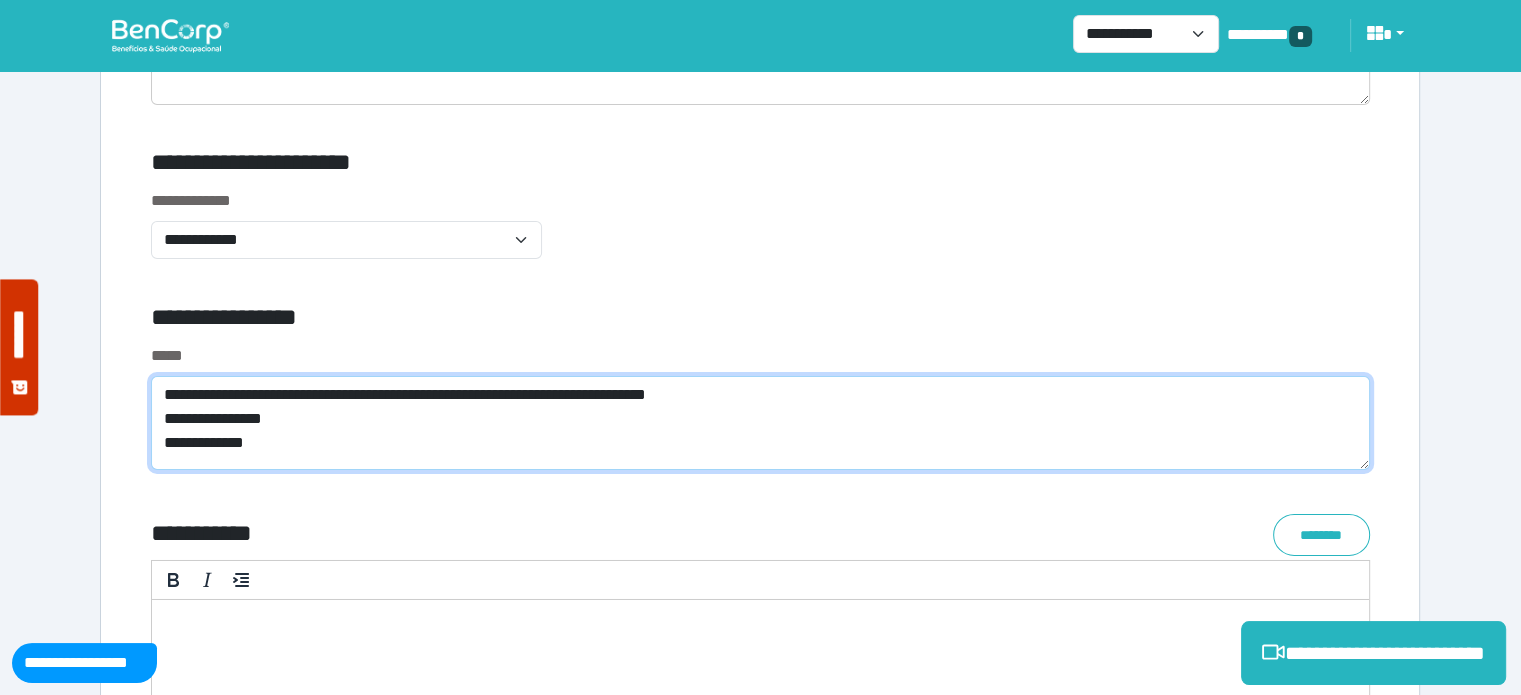 click on "**********" at bounding box center [760, 423] 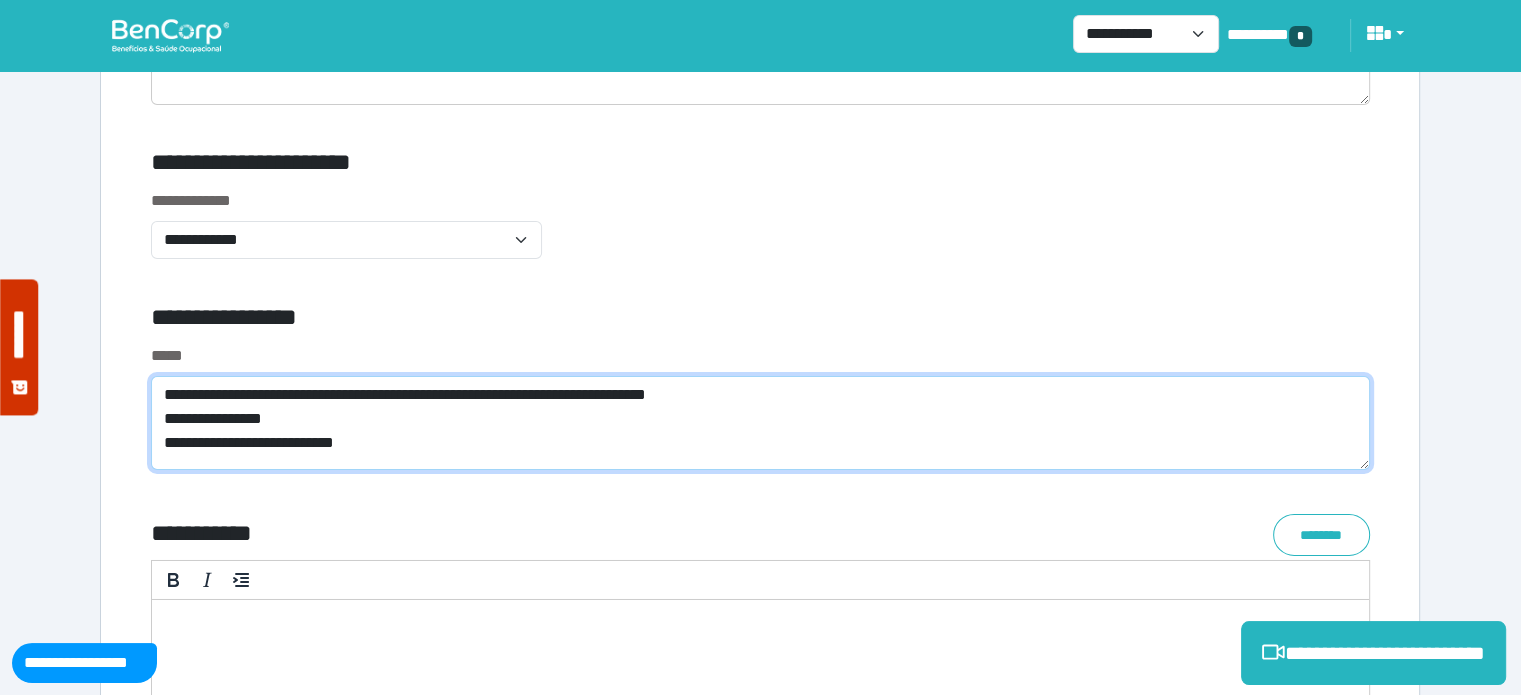 drag, startPoint x: 309, startPoint y: 423, endPoint x: 138, endPoint y: 418, distance: 171.07309 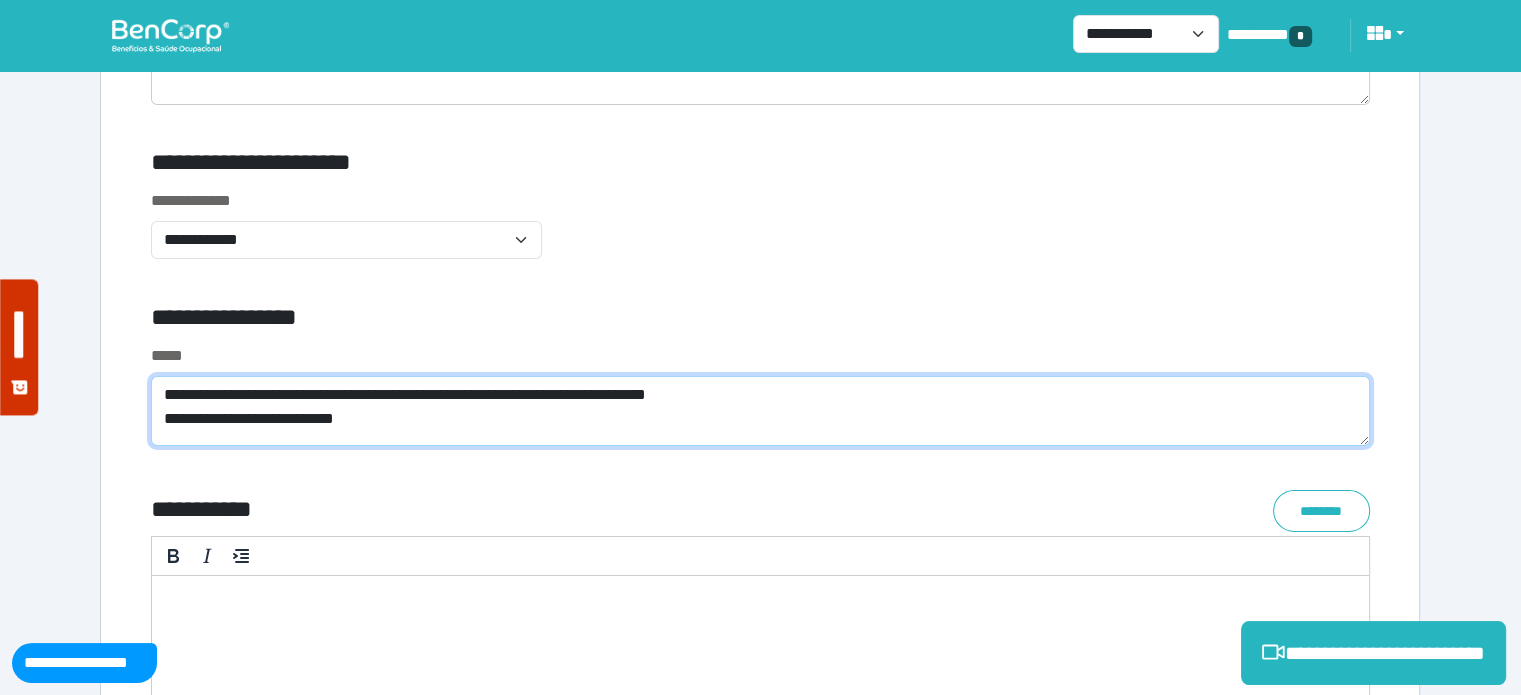 click on "**********" at bounding box center (760, 411) 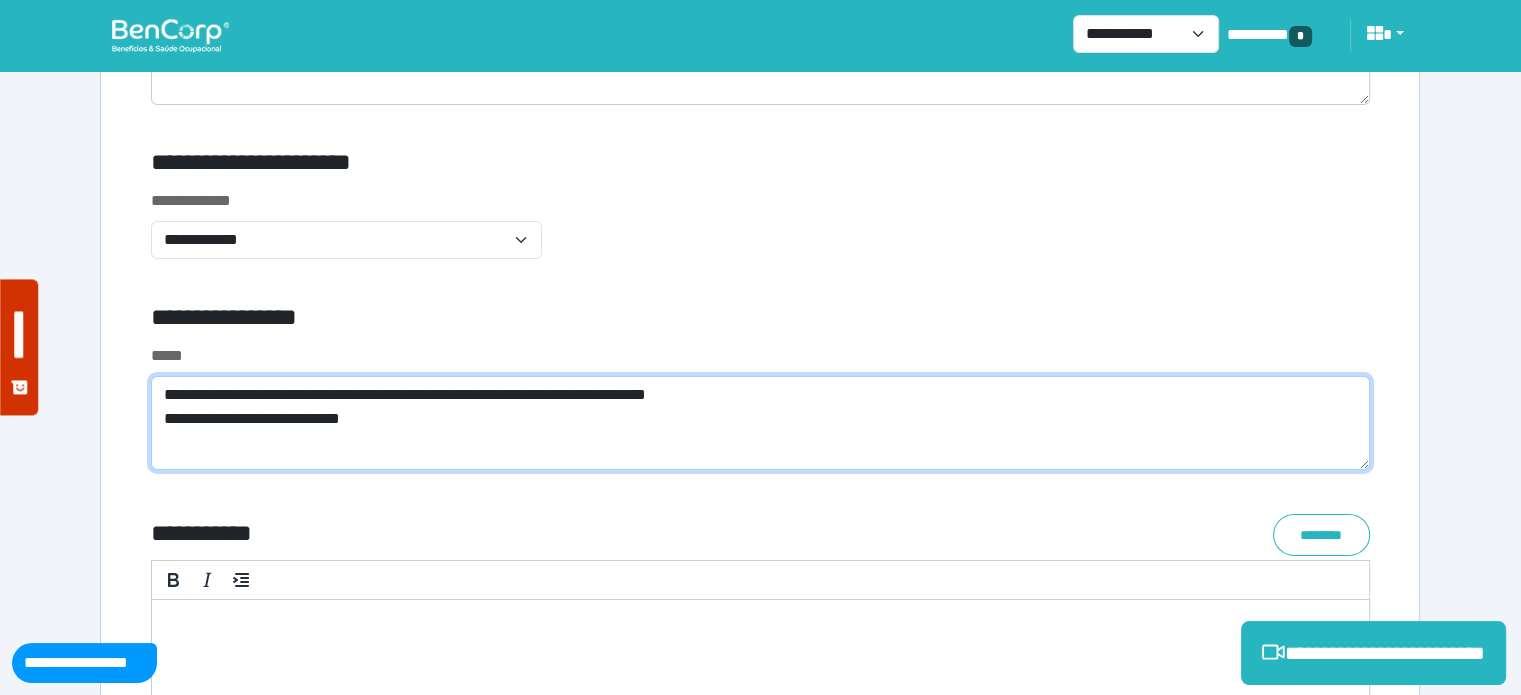 scroll, scrollTop: 0, scrollLeft: 0, axis: both 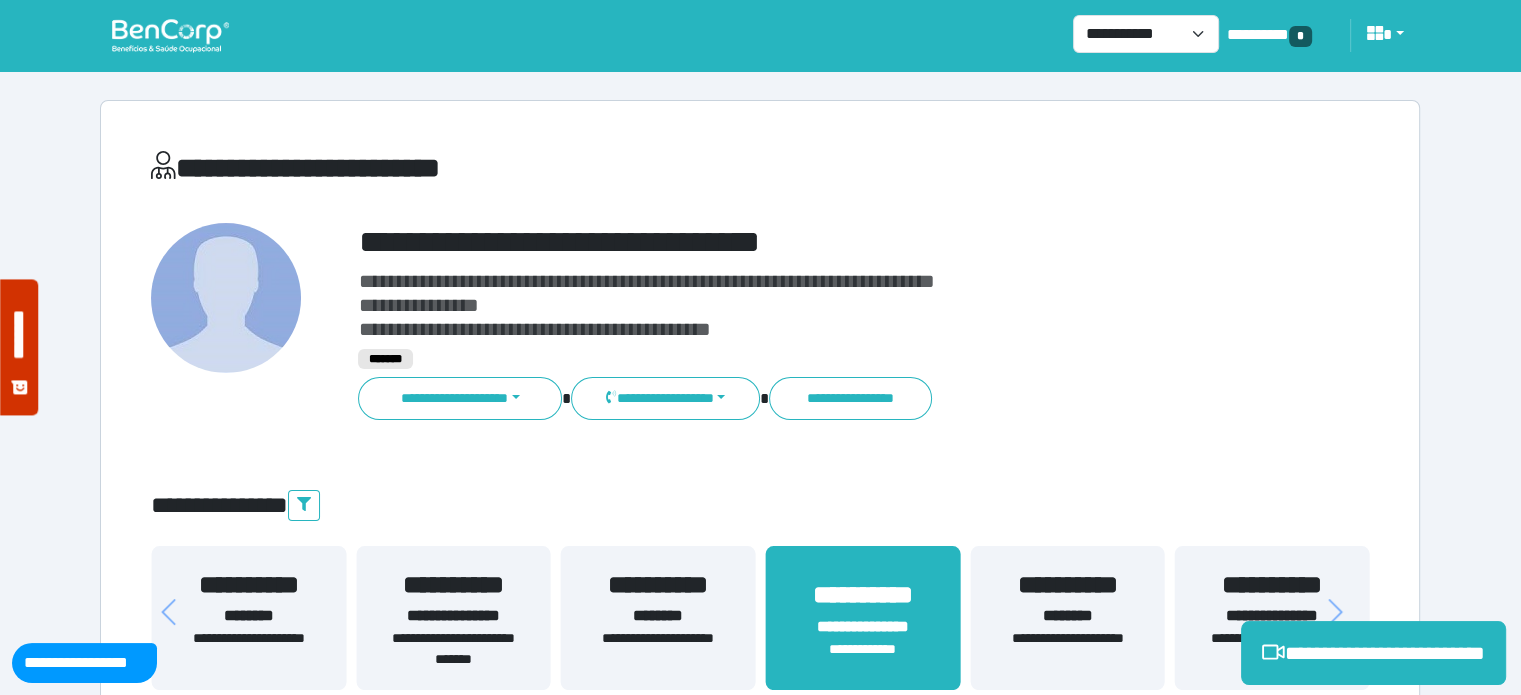 type on "**********" 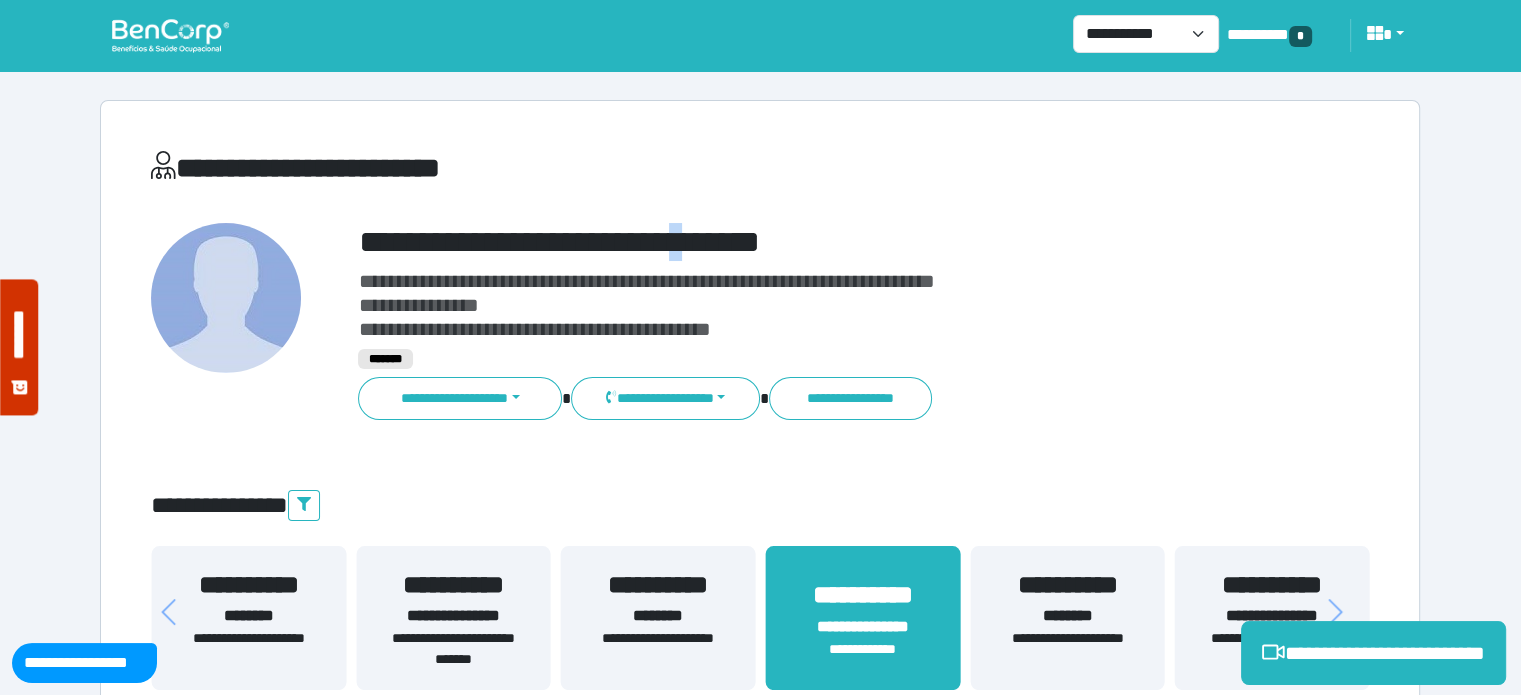 click on "**********" at bounding box center [812, 242] 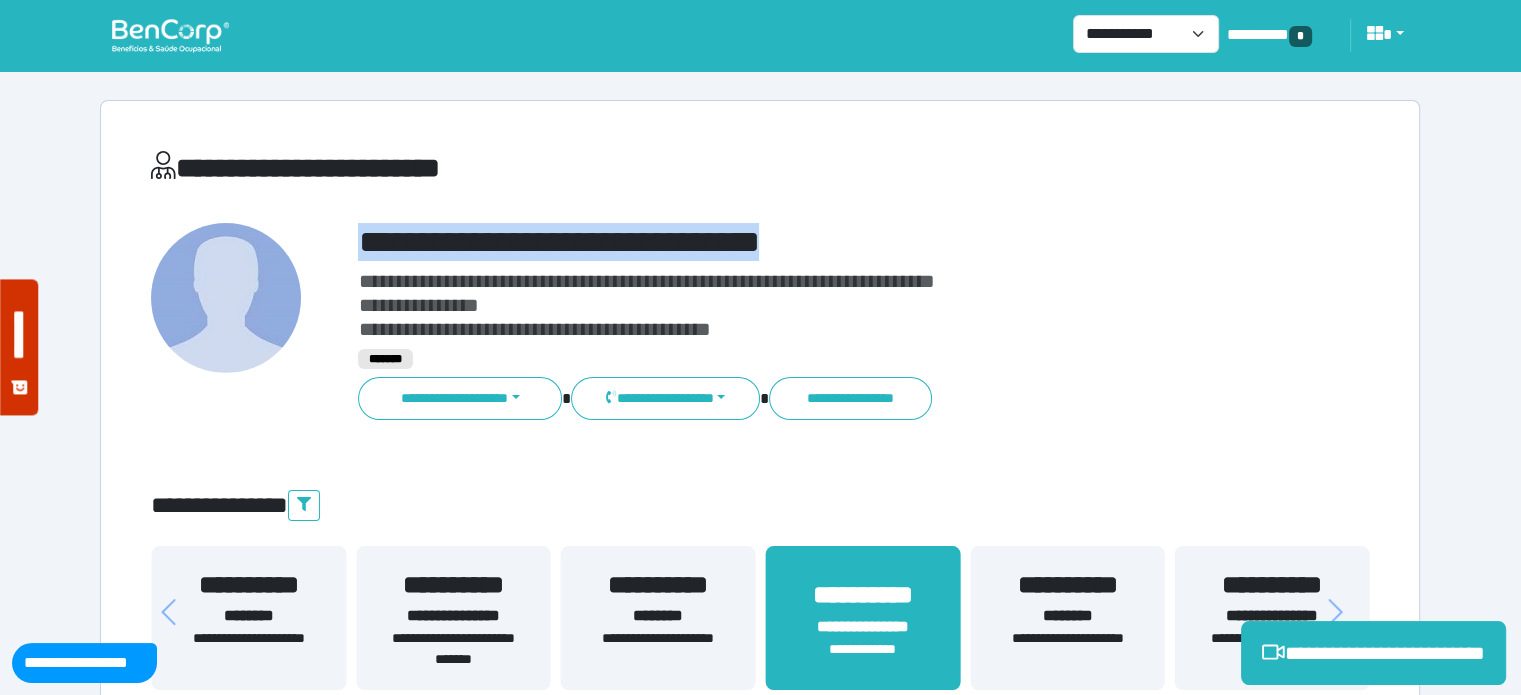 click on "**********" at bounding box center [812, 242] 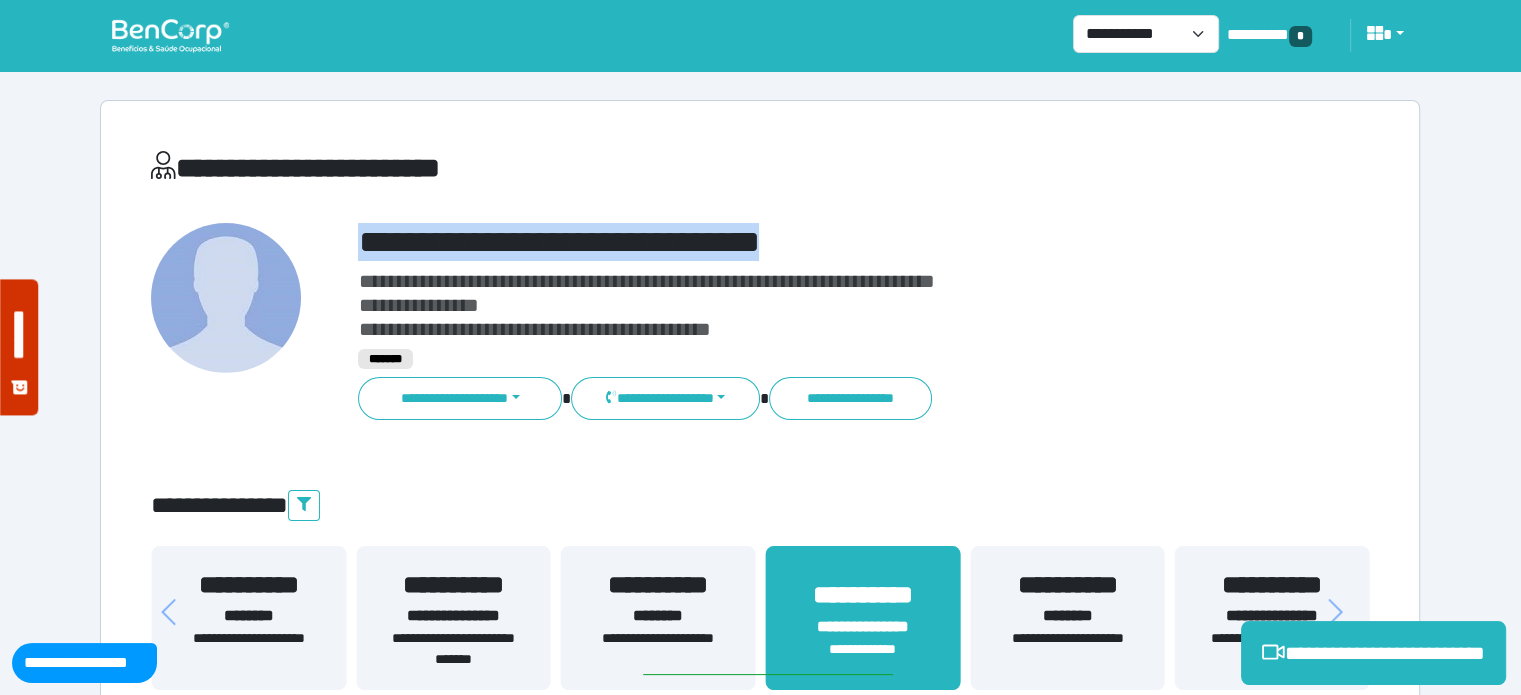 copy on "**********" 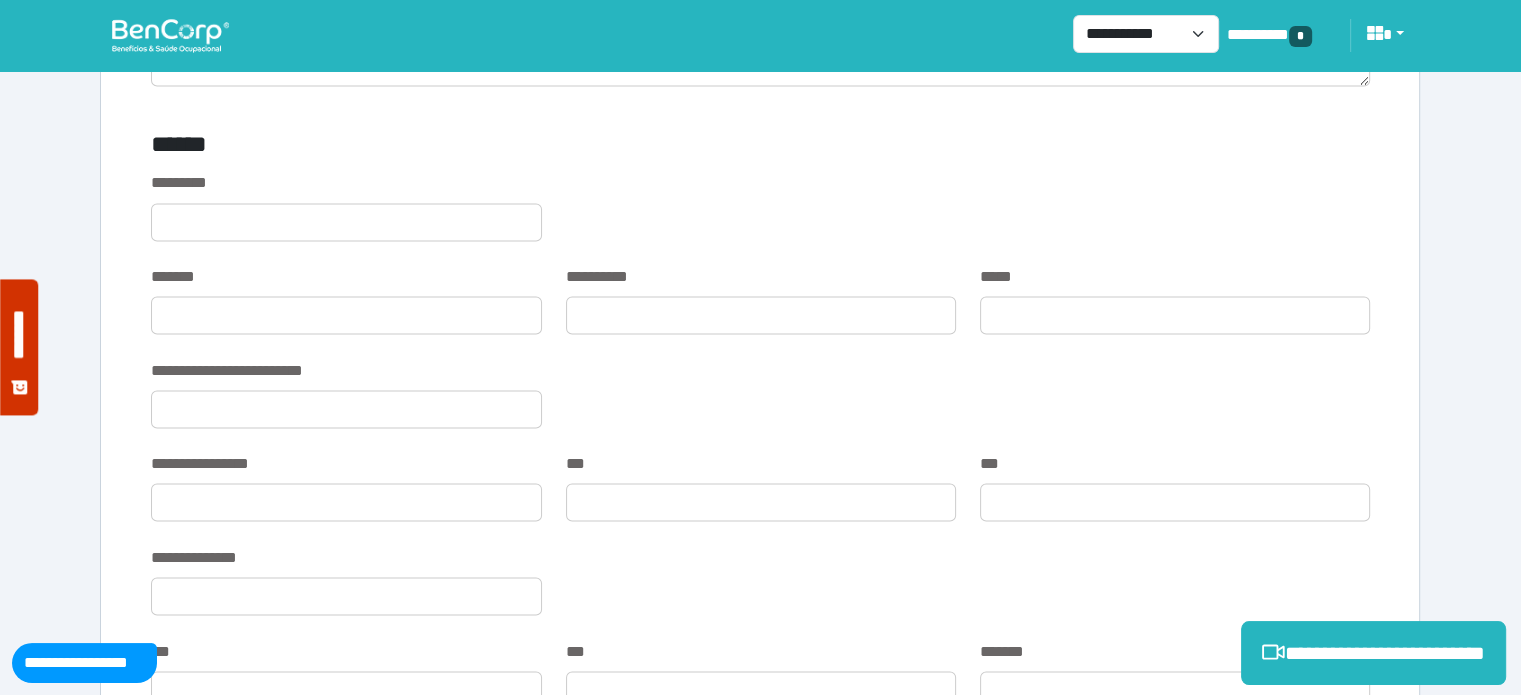 scroll, scrollTop: 3509, scrollLeft: 0, axis: vertical 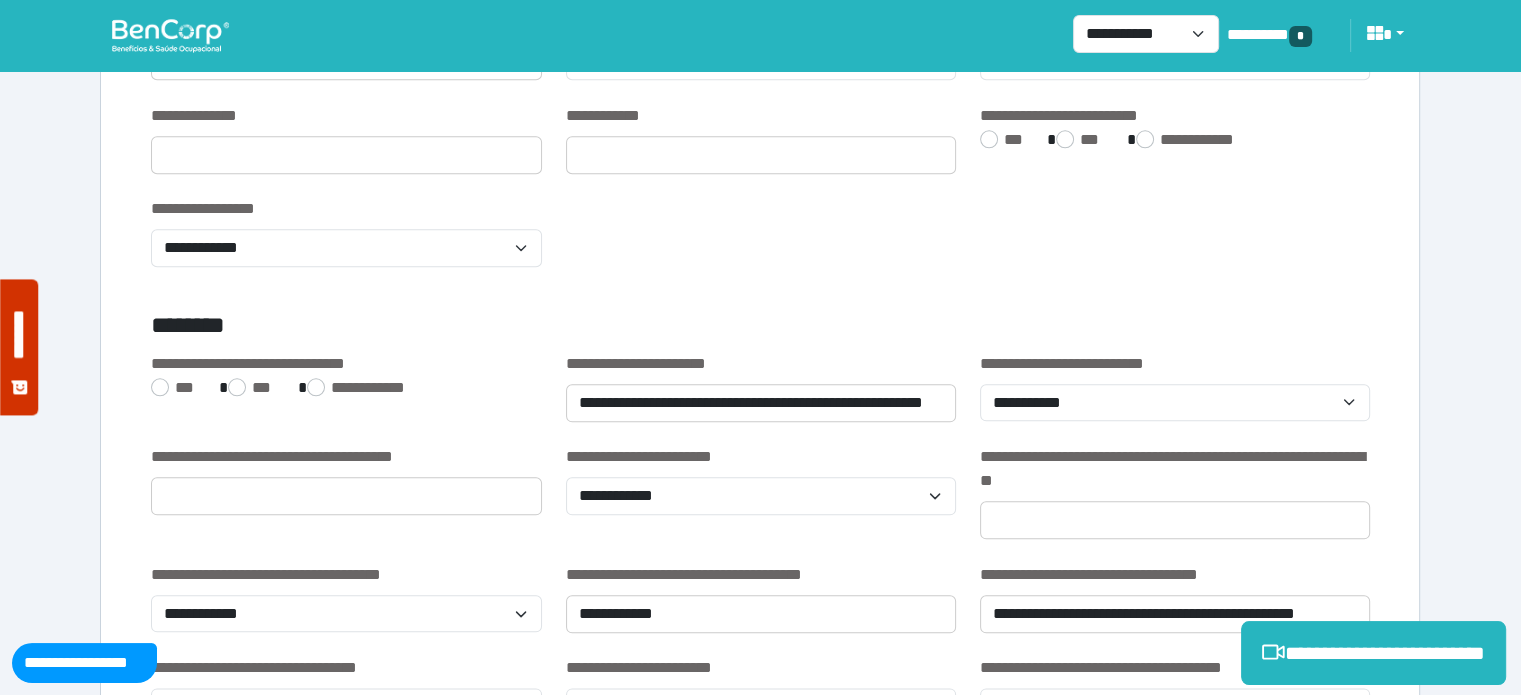 click on "**********" at bounding box center [760, 2220] 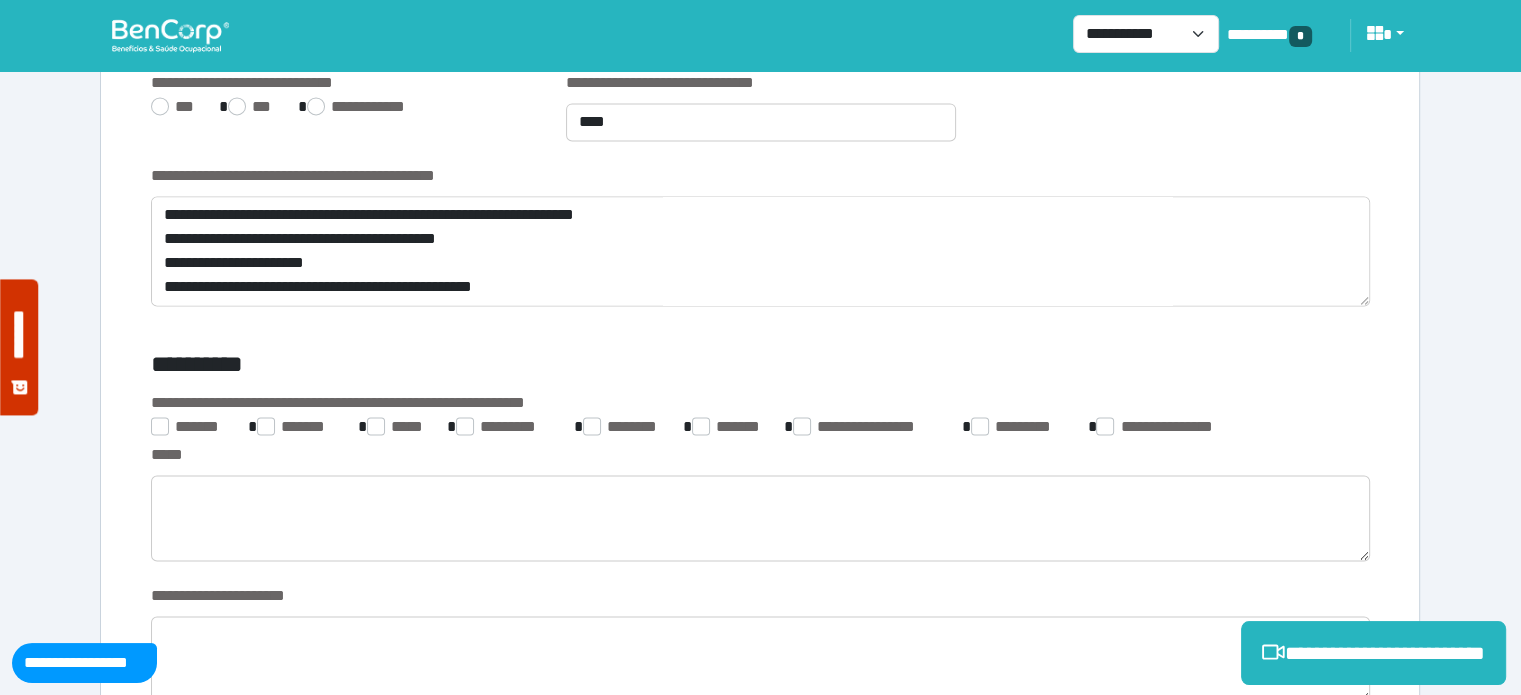 scroll, scrollTop: 2956, scrollLeft: 0, axis: vertical 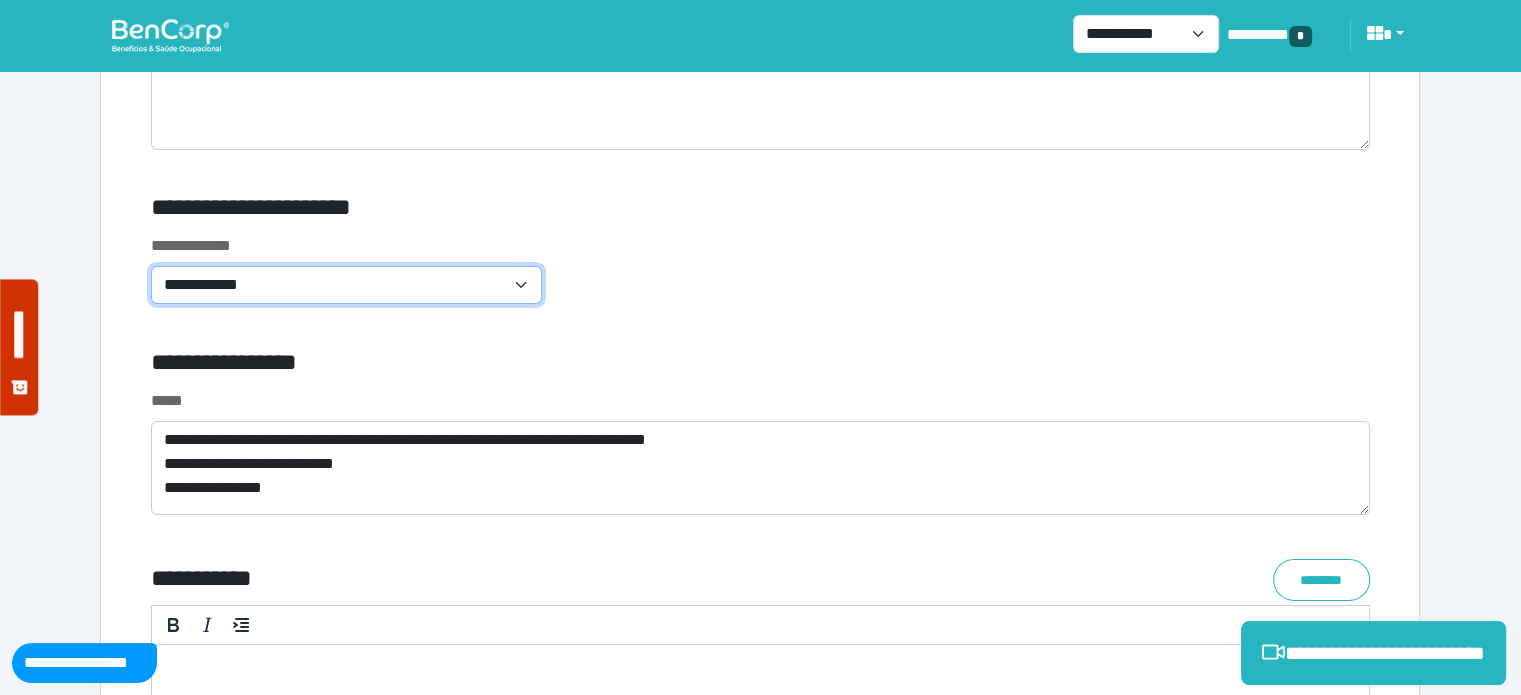 click on "**********" at bounding box center (346, 285) 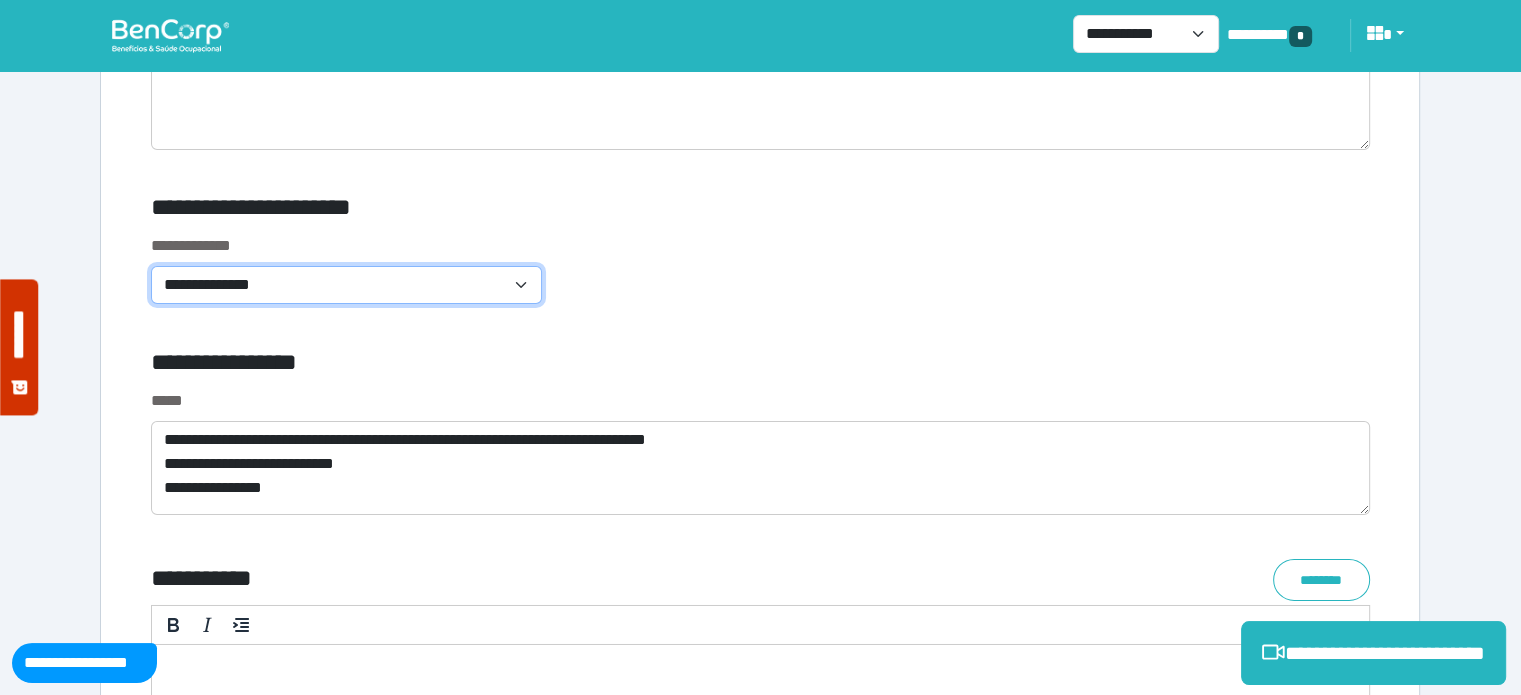 click on "**********" at bounding box center [346, 285] 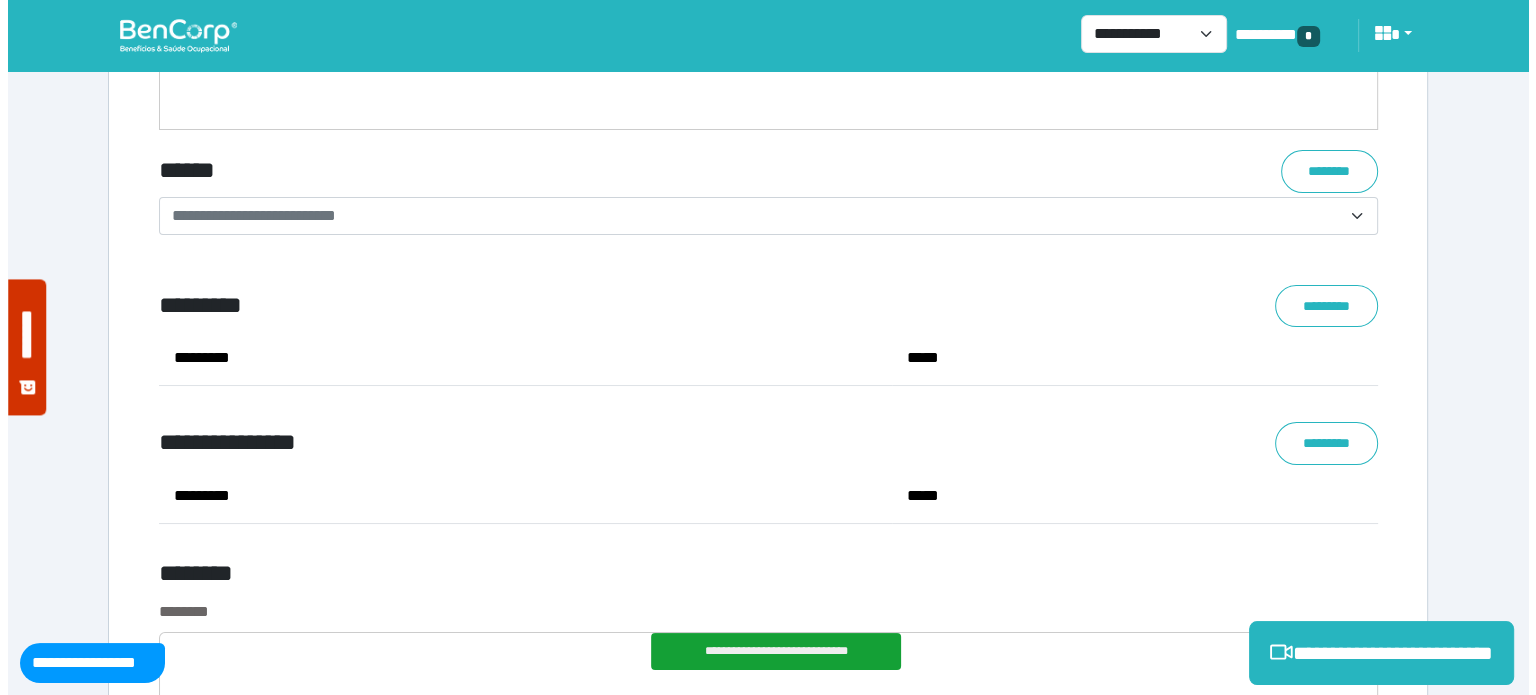 scroll, scrollTop: 7962, scrollLeft: 0, axis: vertical 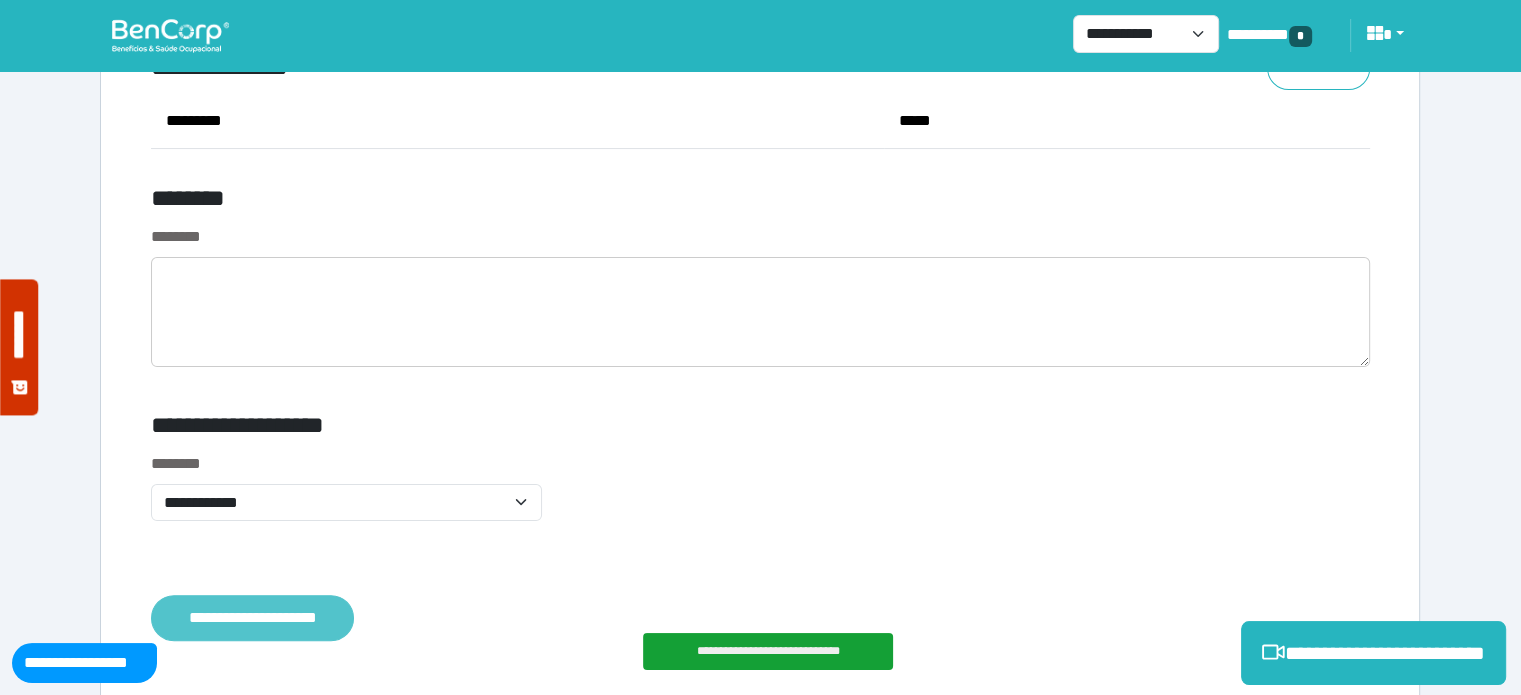 click on "**********" at bounding box center (252, 618) 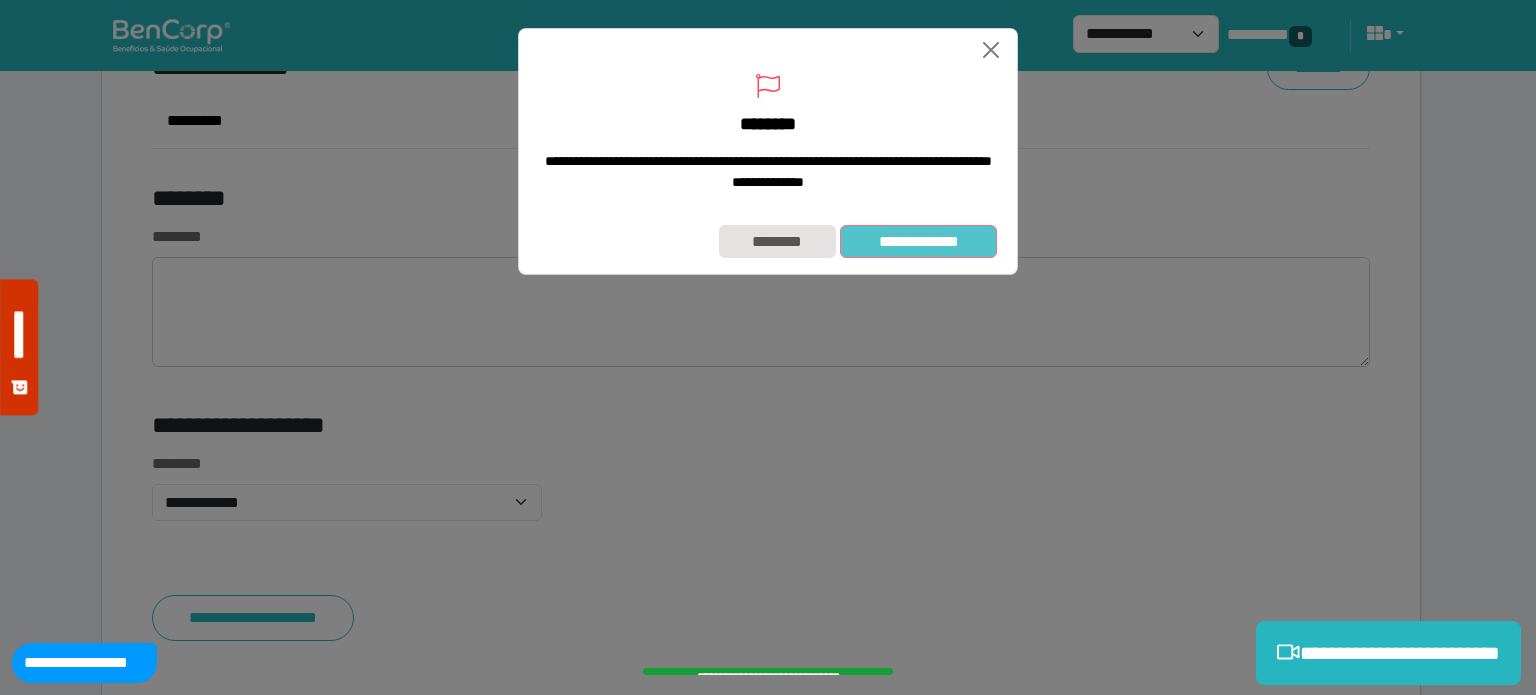 click on "**********" at bounding box center (918, 242) 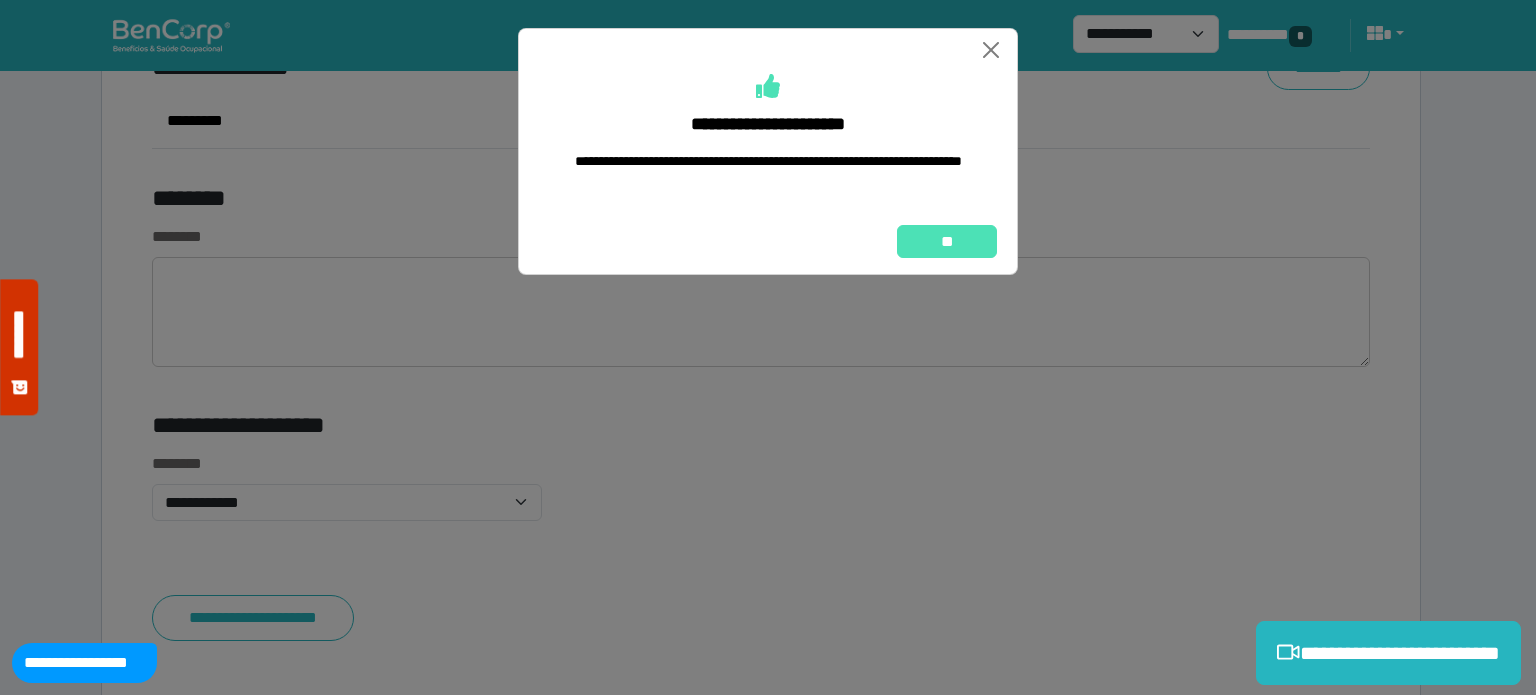 click on "**" at bounding box center [768, 242] 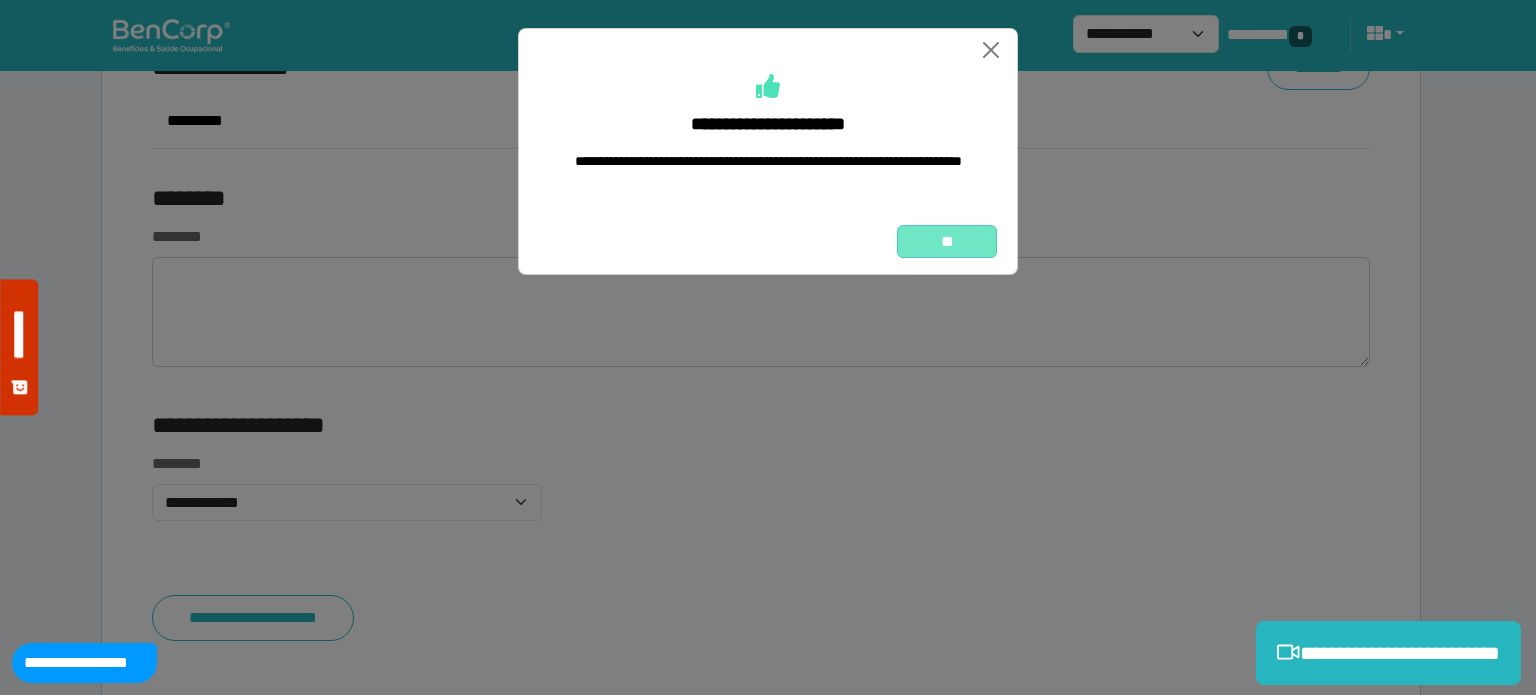 click on "**" at bounding box center (947, 242) 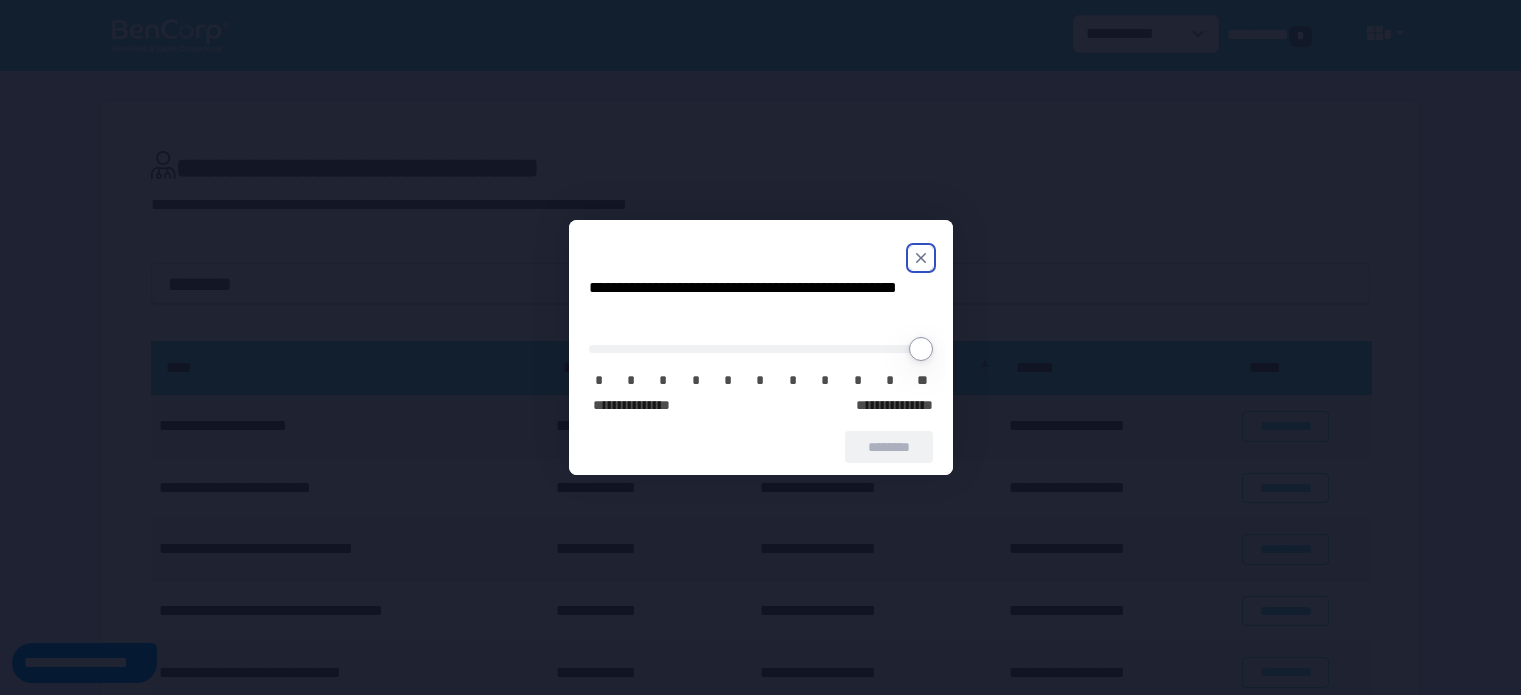 scroll, scrollTop: 0, scrollLeft: 0, axis: both 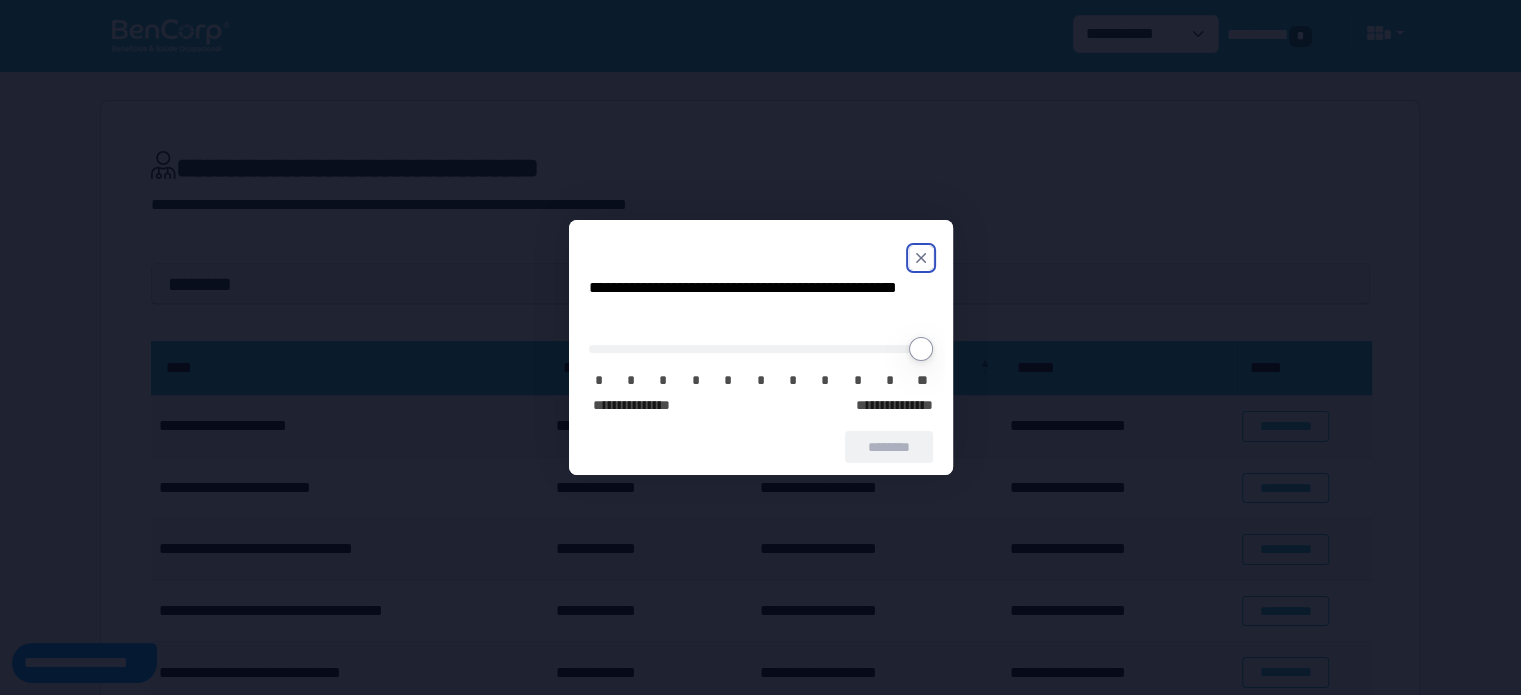 click 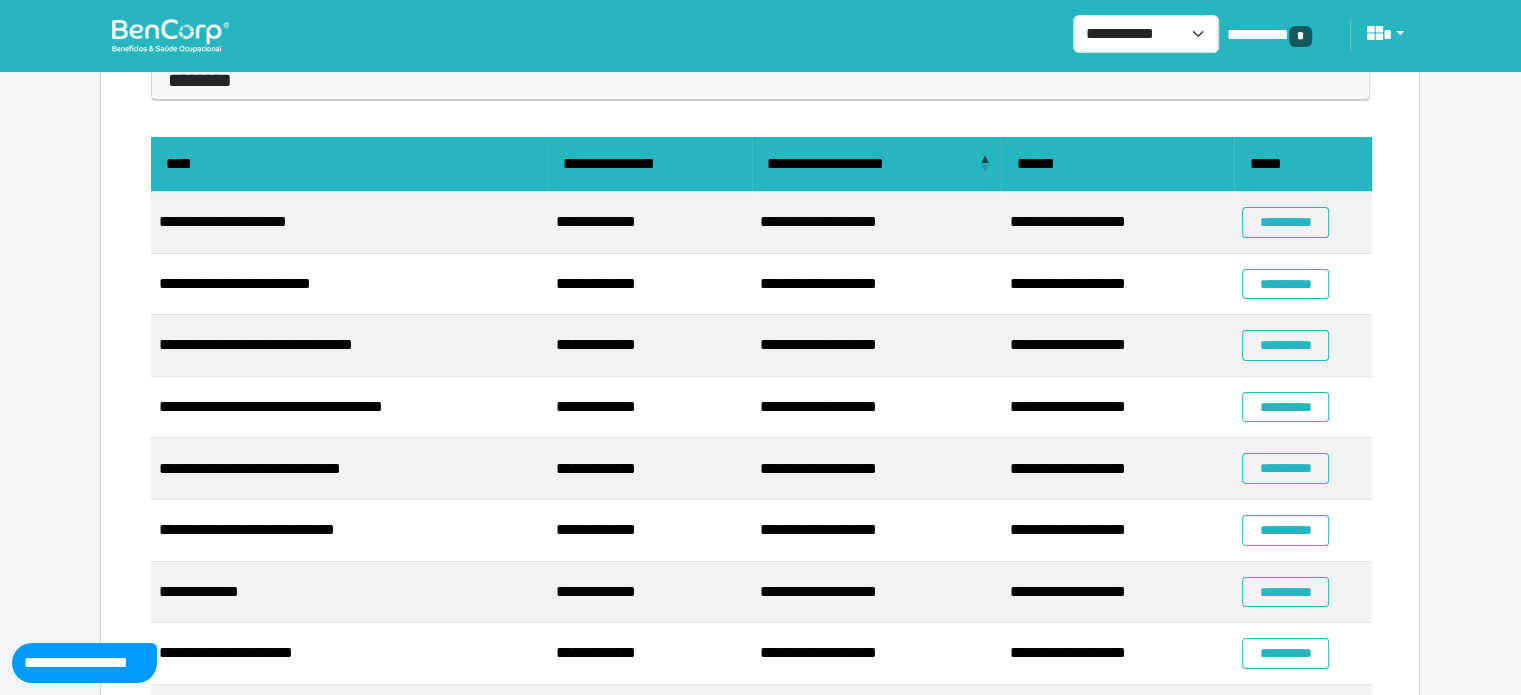 scroll, scrollTop: 215, scrollLeft: 0, axis: vertical 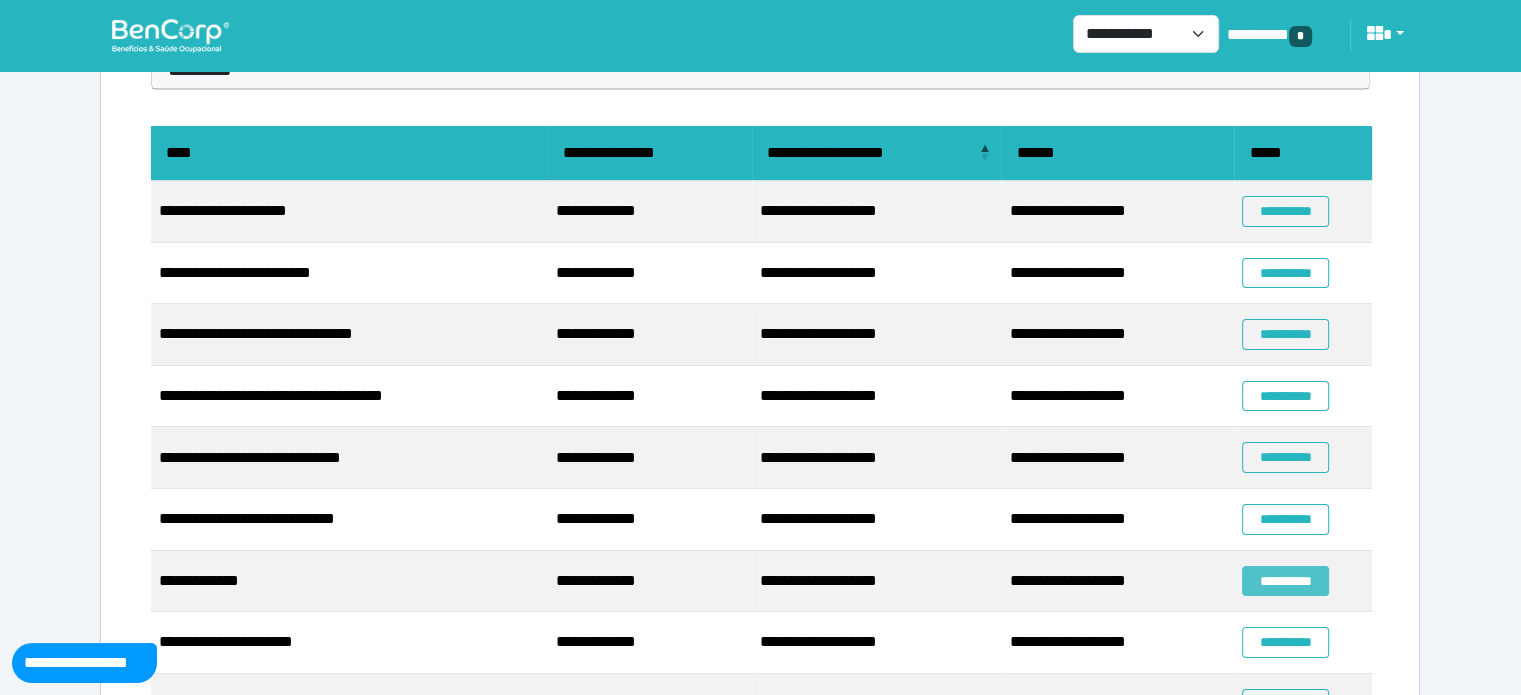 click on "**********" at bounding box center (1285, 581) 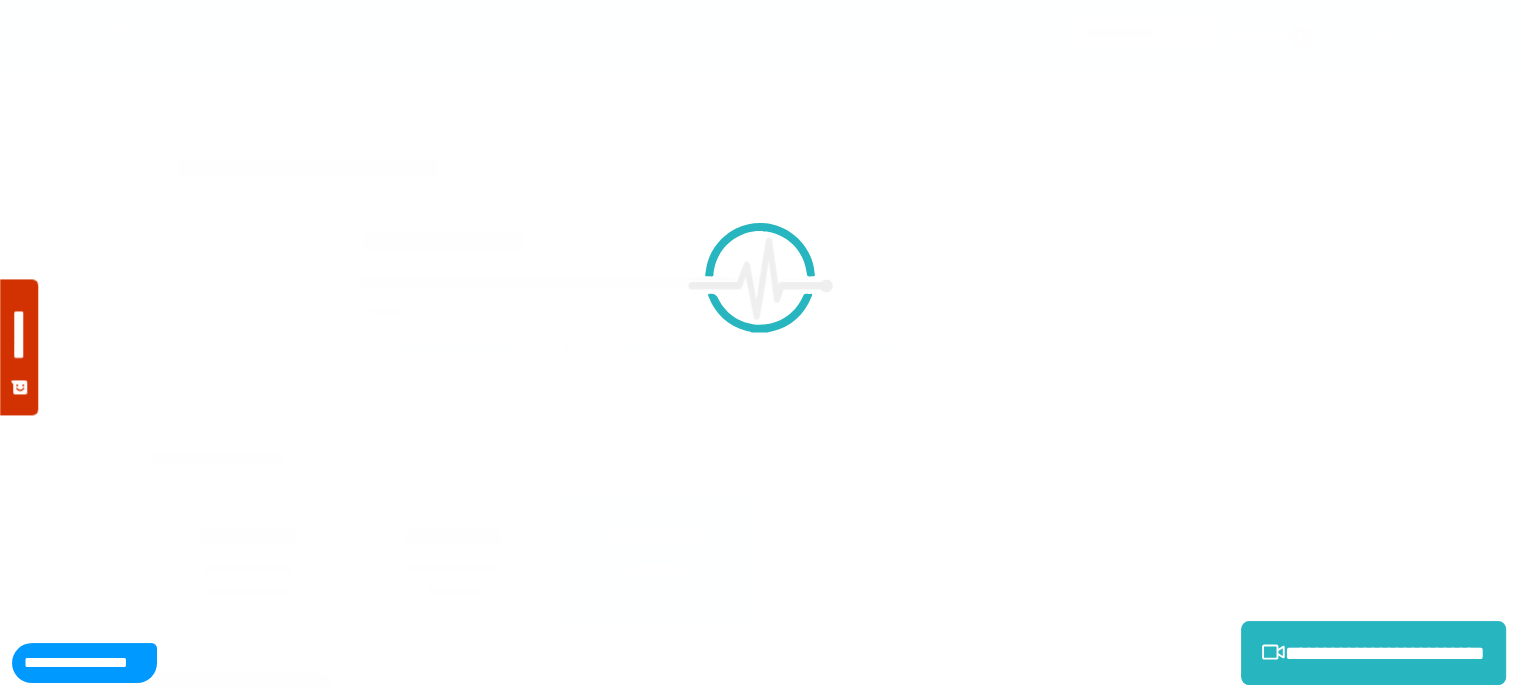 scroll, scrollTop: 0, scrollLeft: 0, axis: both 